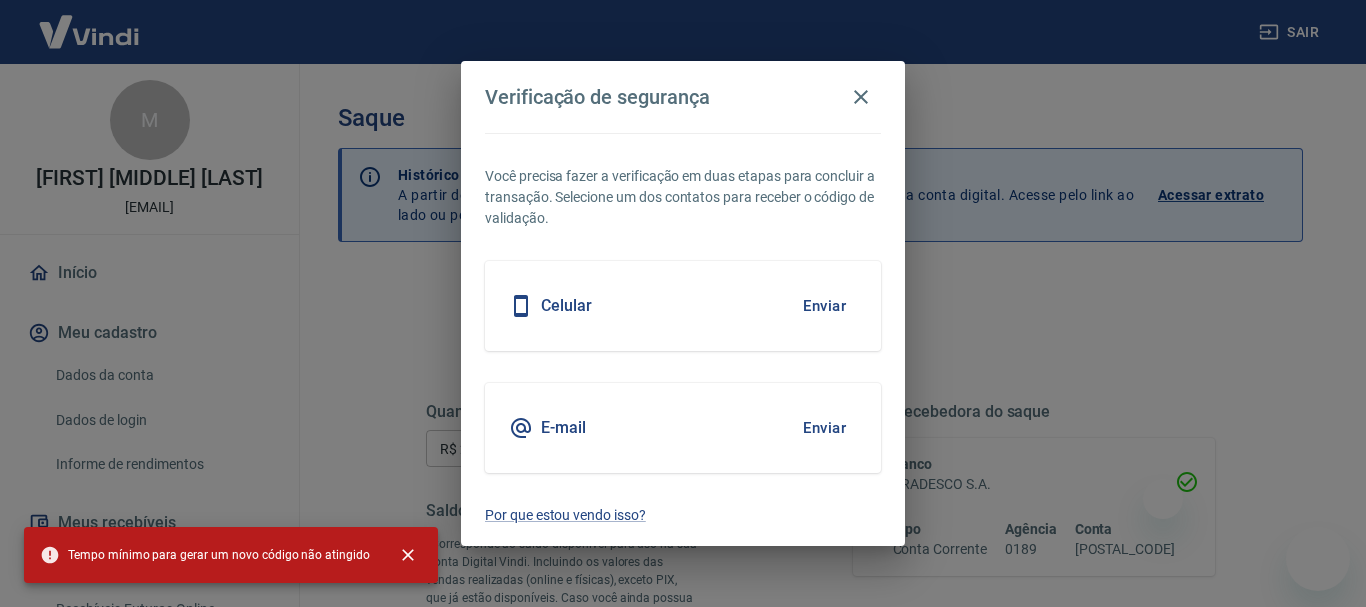 scroll, scrollTop: 300, scrollLeft: 0, axis: vertical 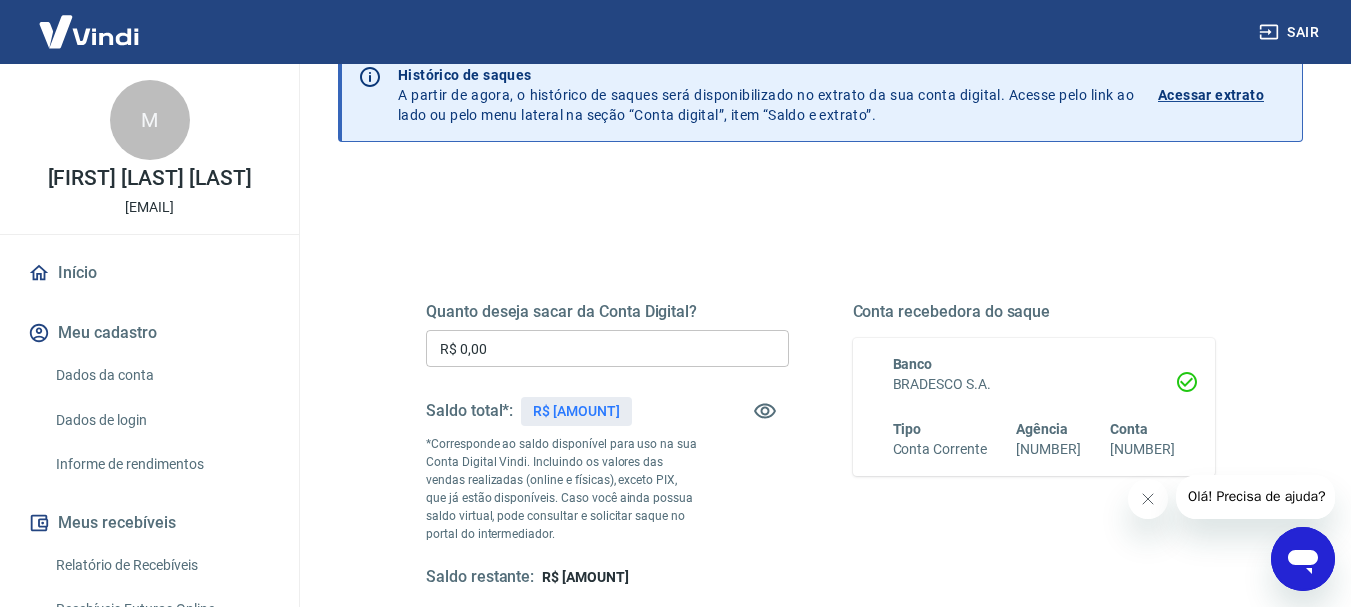 click on "R$ 0,00" at bounding box center [607, 348] 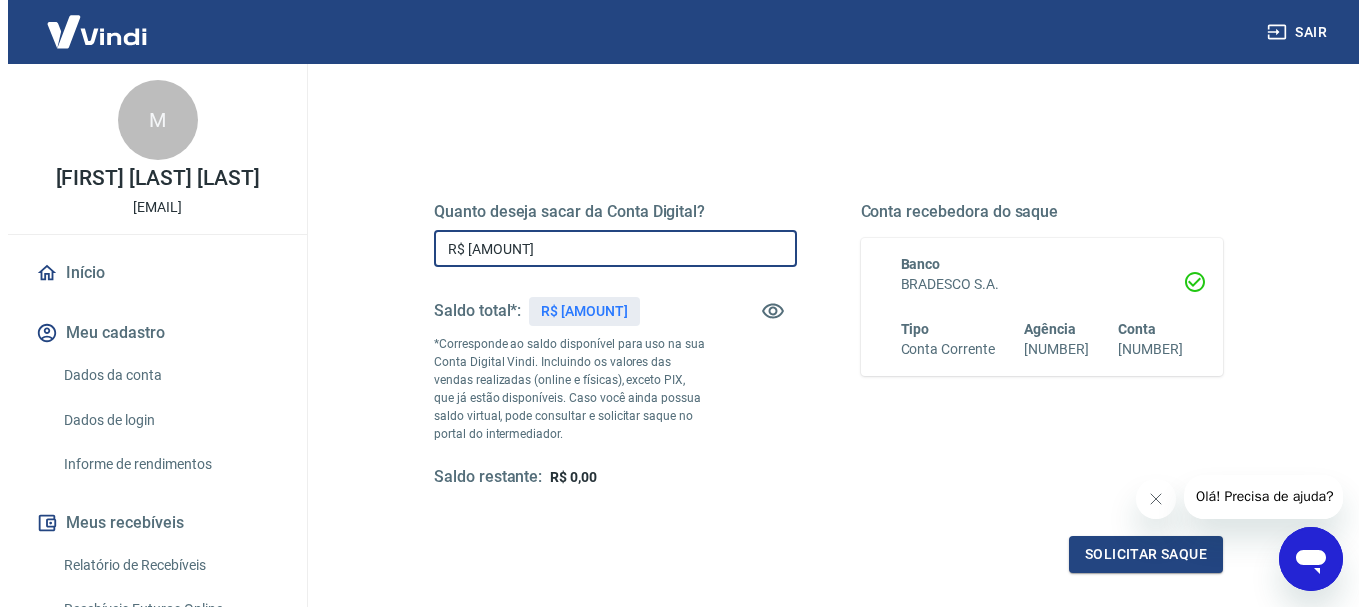 scroll, scrollTop: 300, scrollLeft: 0, axis: vertical 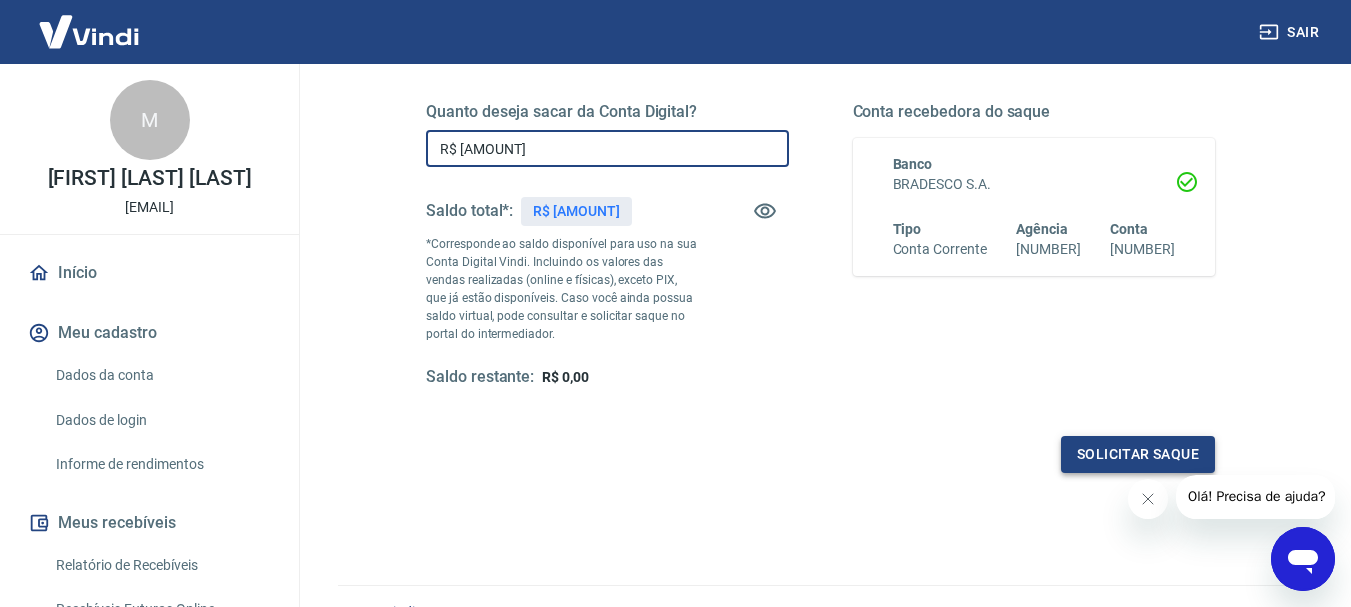 type on "R$ [AMOUNT]" 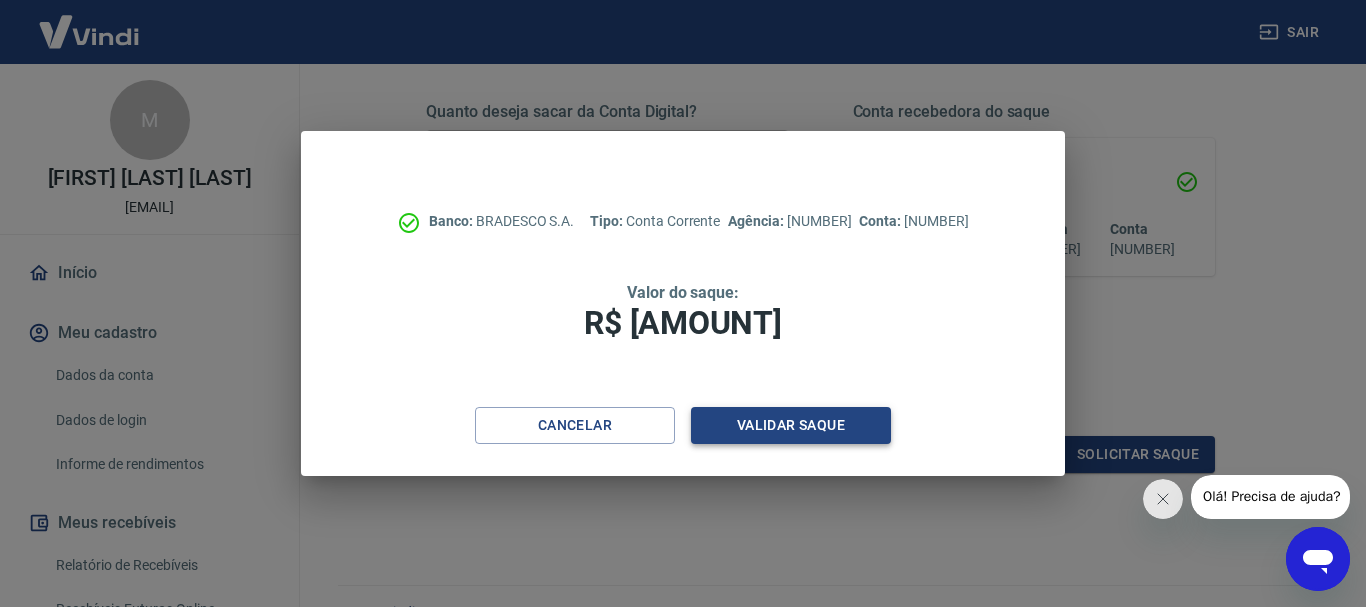 click on "Validar saque" at bounding box center (791, 425) 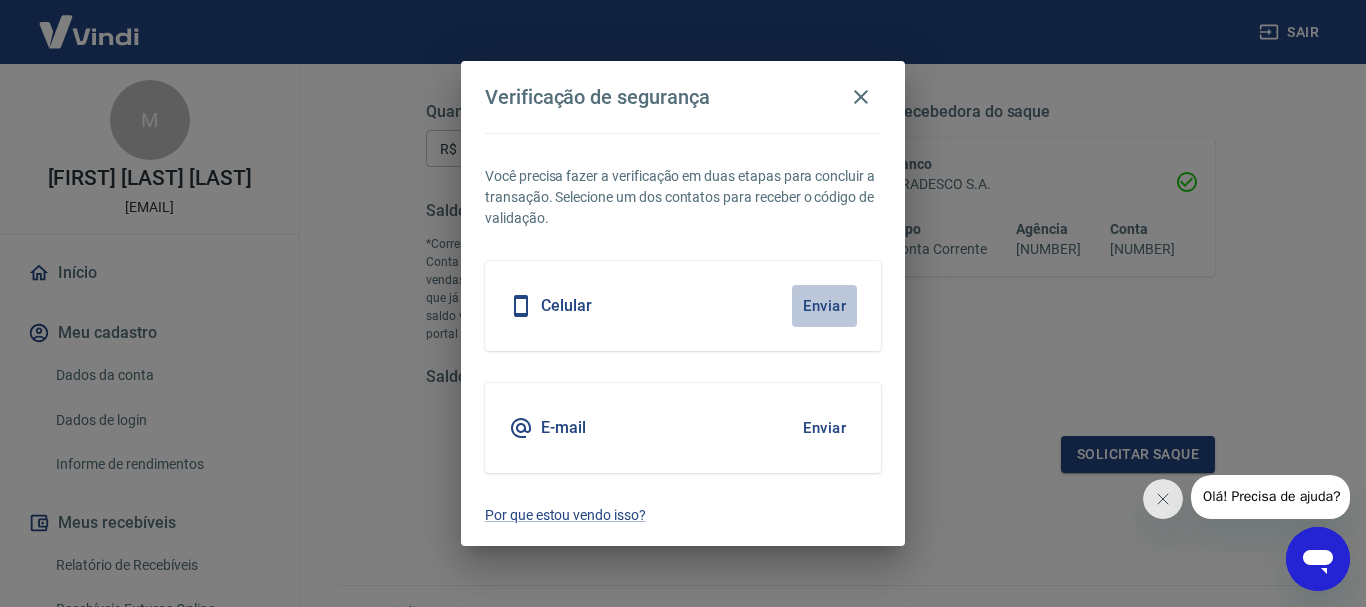 click on "Enviar" at bounding box center (824, 306) 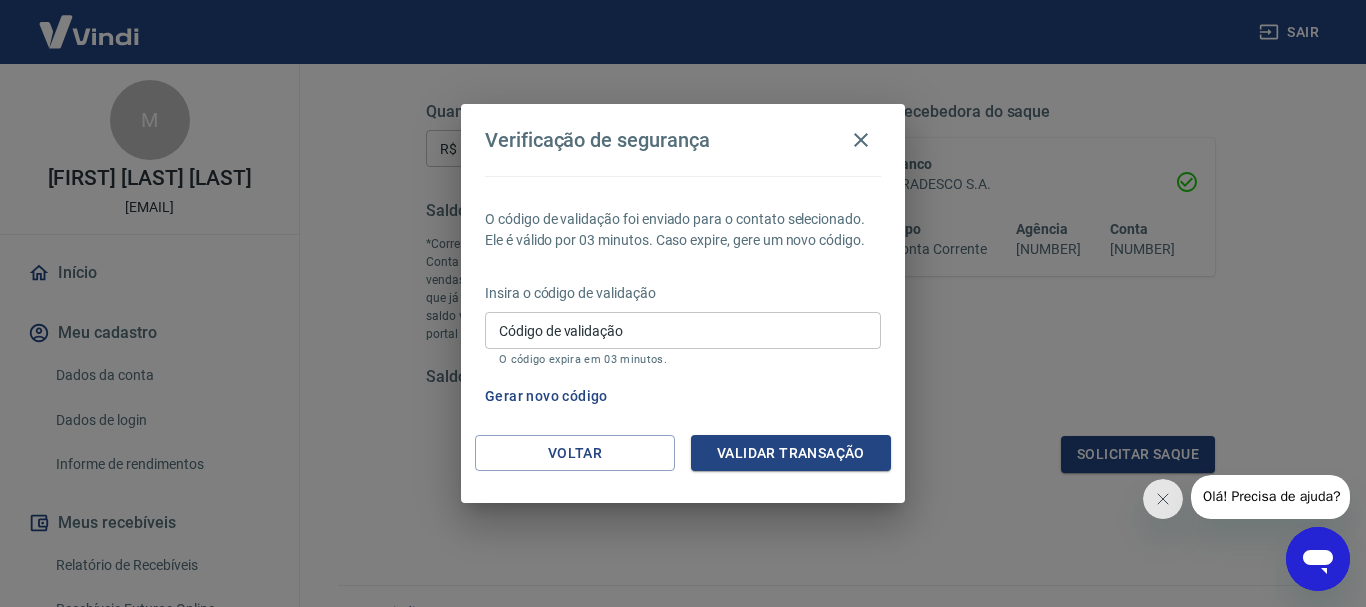click on "Código de validação" at bounding box center (683, 330) 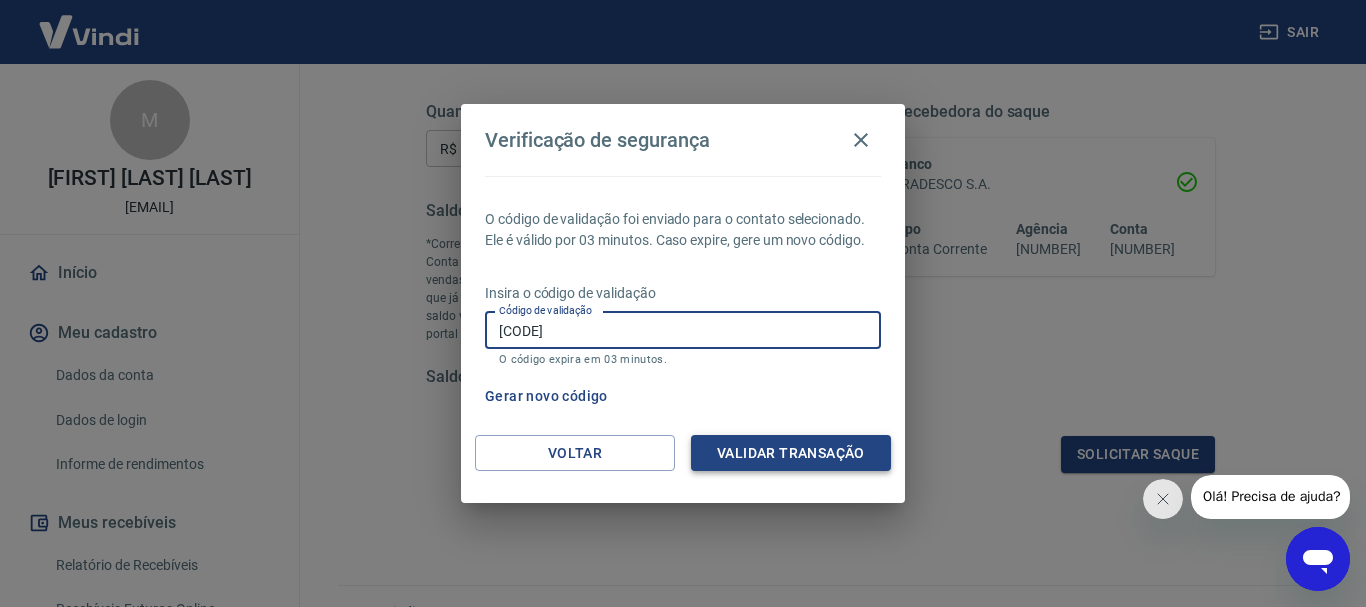 type on "525564" 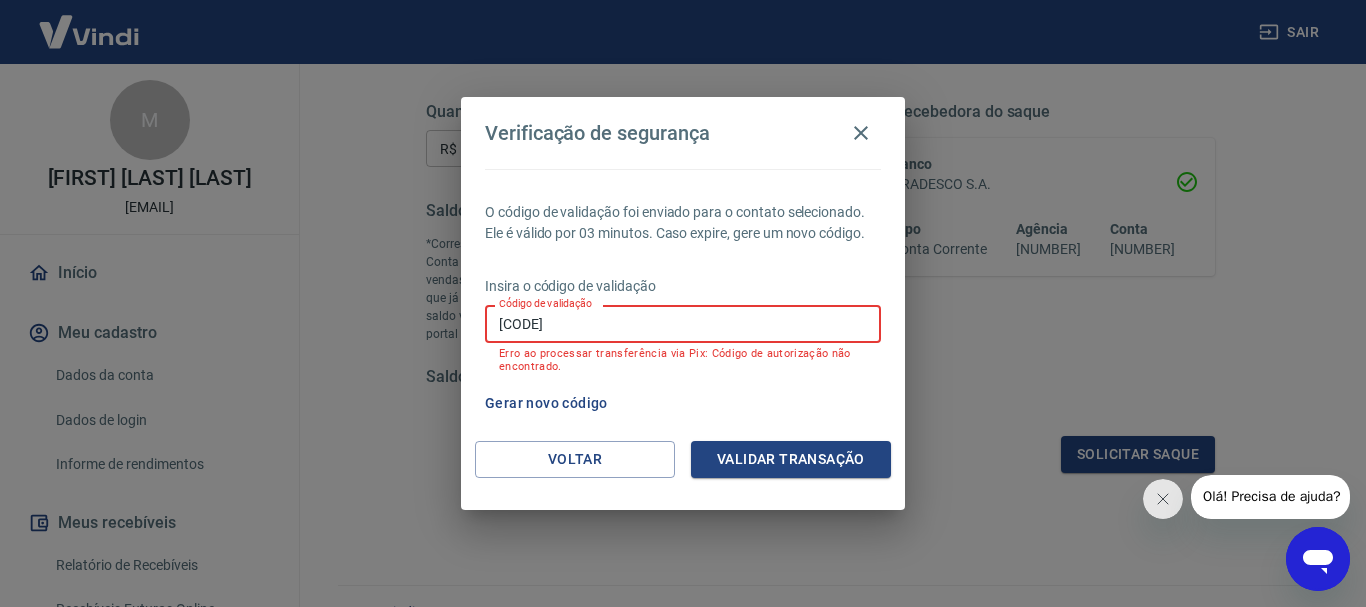 drag, startPoint x: 671, startPoint y: 317, endPoint x: 437, endPoint y: 322, distance: 234.0534 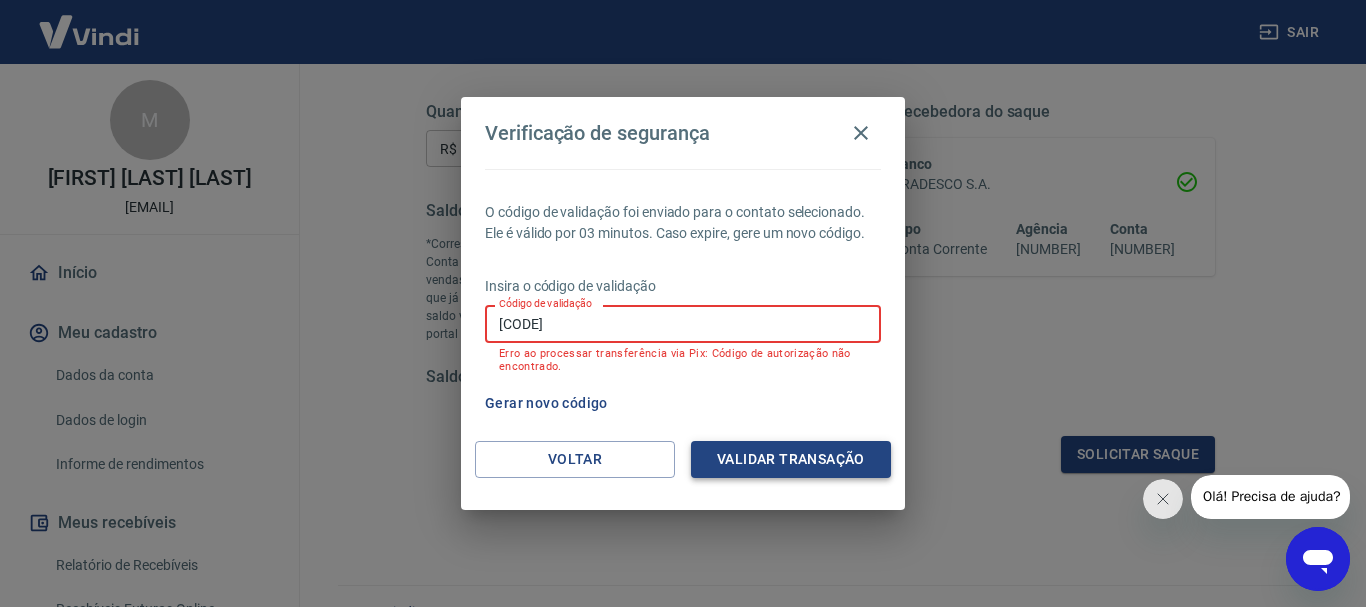 type on "876079" 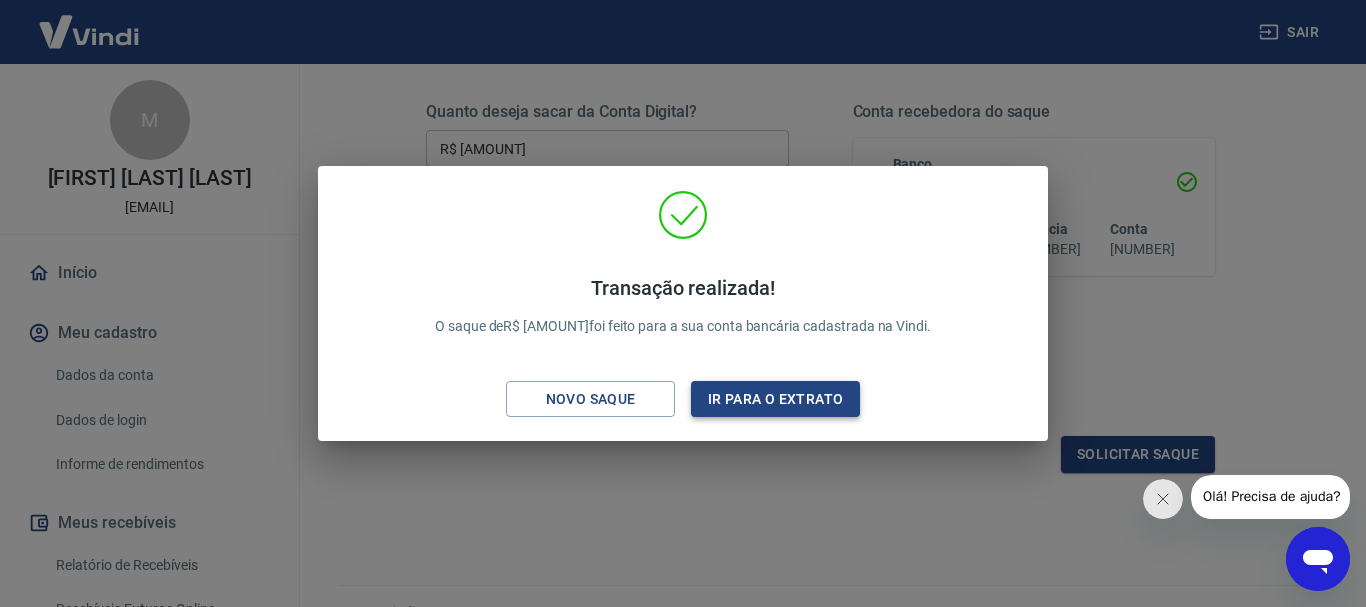 click on "Ir para o extrato" at bounding box center (775, 399) 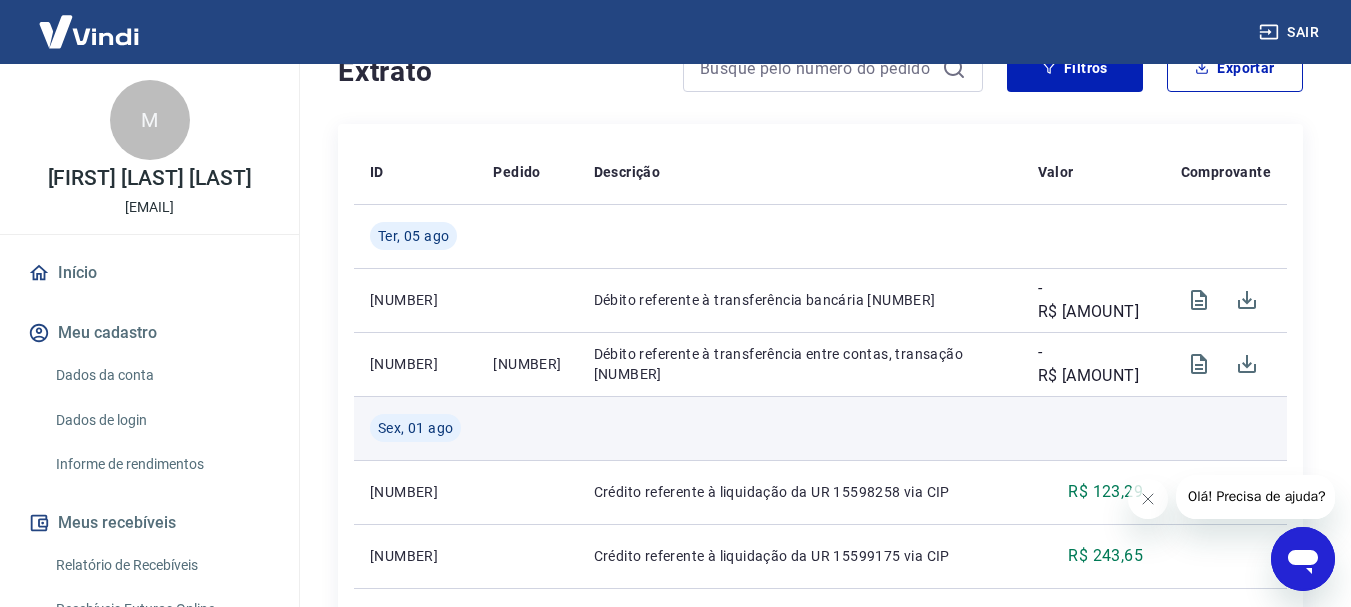 scroll, scrollTop: 519, scrollLeft: 0, axis: vertical 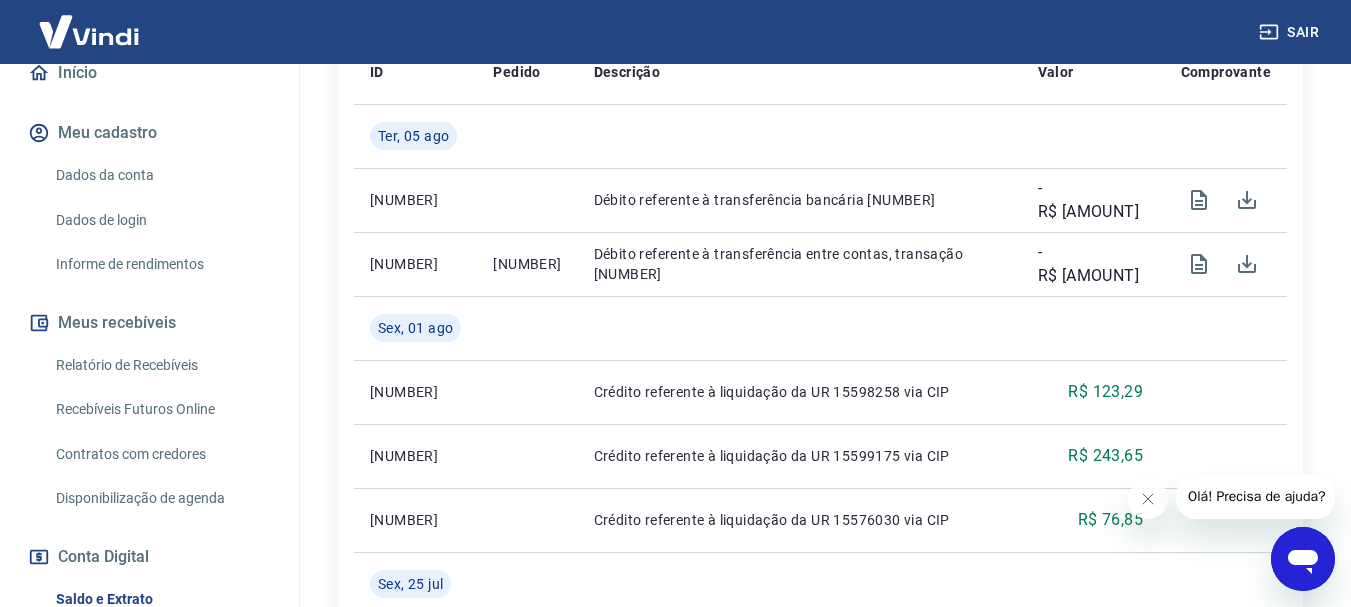 click on "Relatório de Recebíveis" at bounding box center (161, 365) 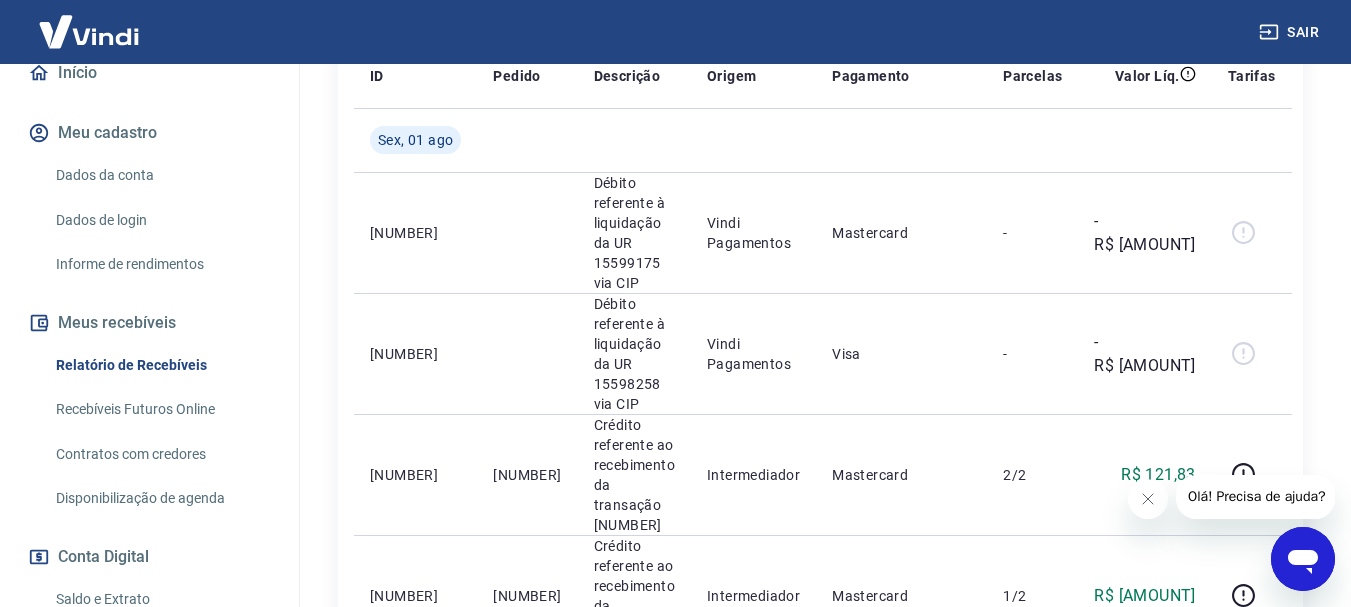scroll, scrollTop: 319, scrollLeft: 0, axis: vertical 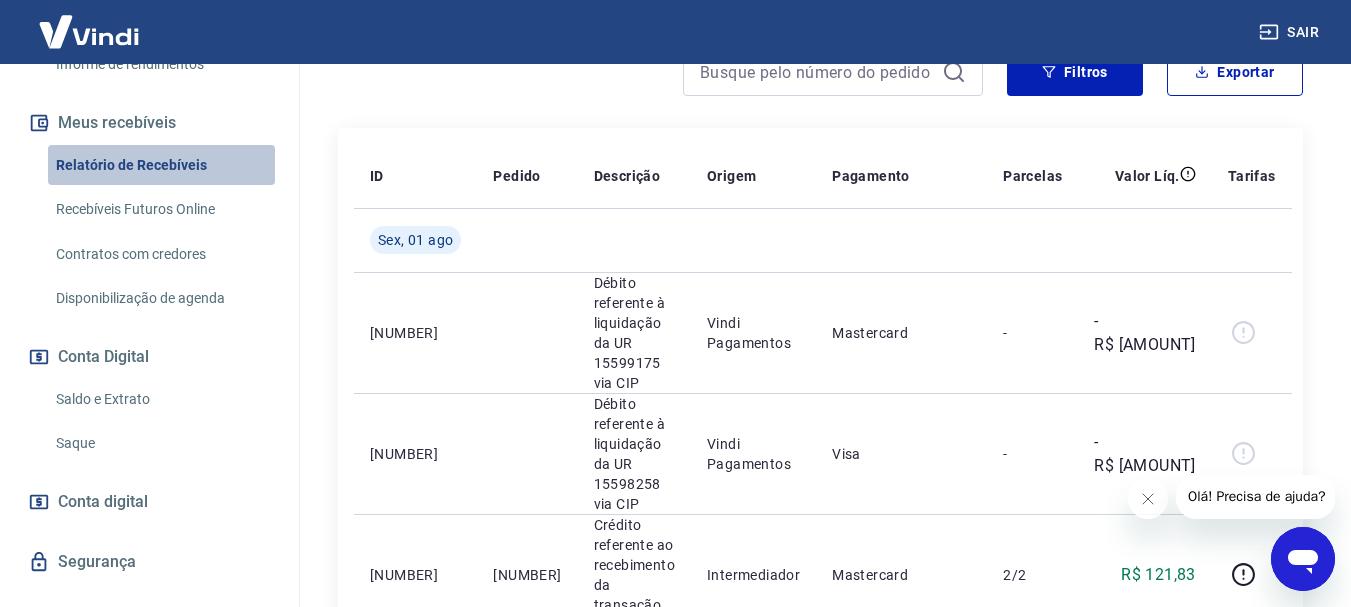 click on "Relatório de Recebíveis" at bounding box center [161, 165] 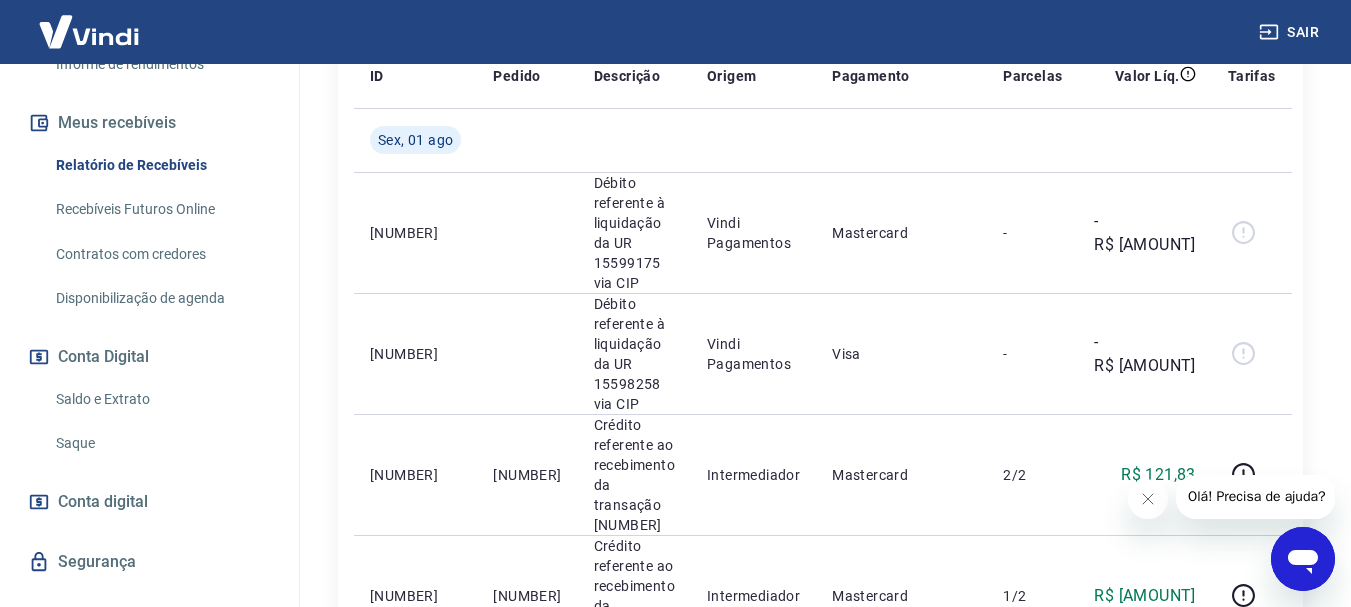 scroll, scrollTop: 519, scrollLeft: 0, axis: vertical 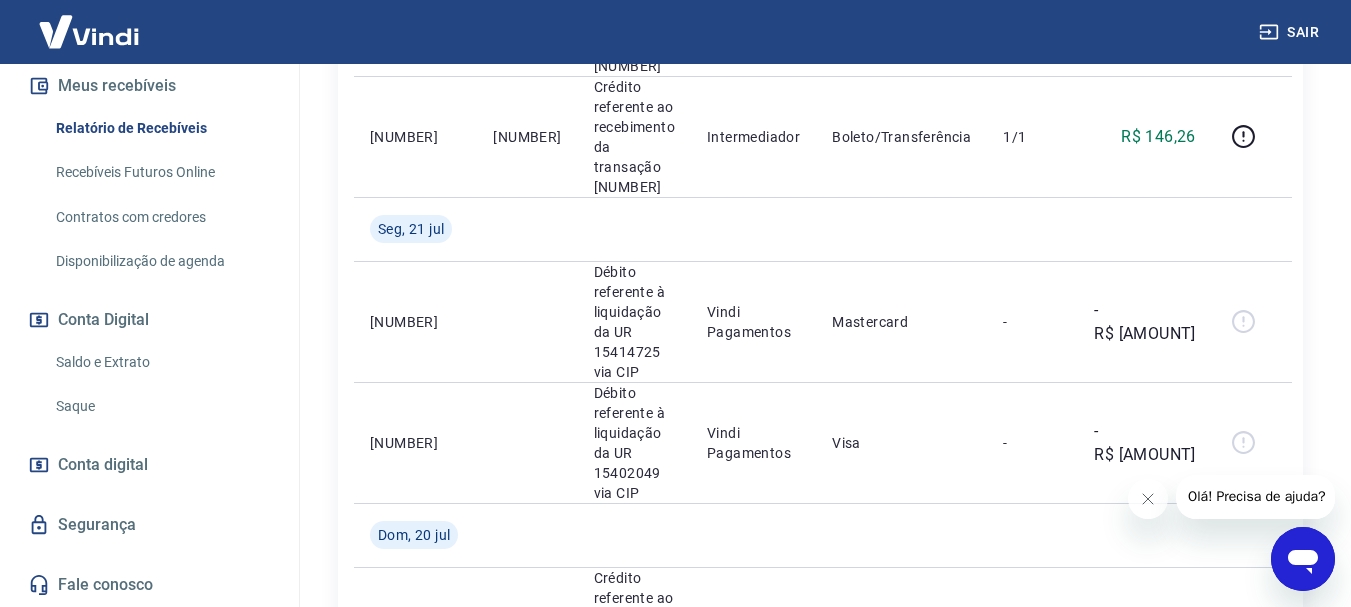 click on "Saque" at bounding box center [161, 406] 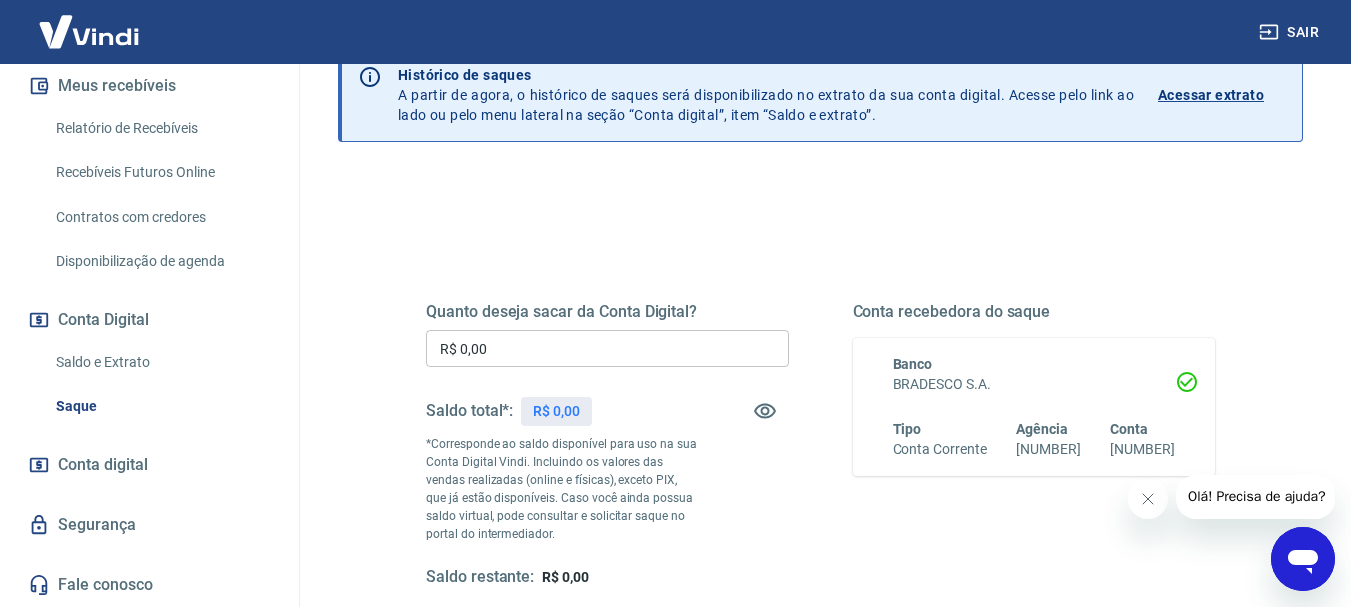 scroll, scrollTop: 0, scrollLeft: 0, axis: both 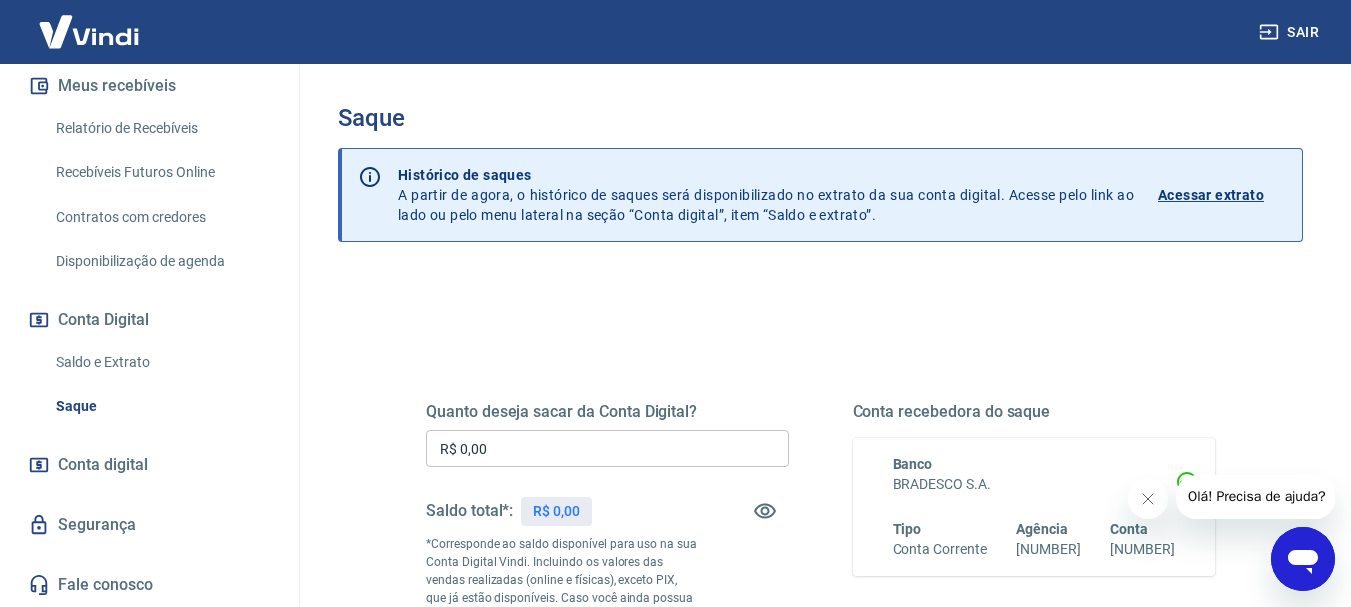 click on "Acessar extrato" at bounding box center [1211, 195] 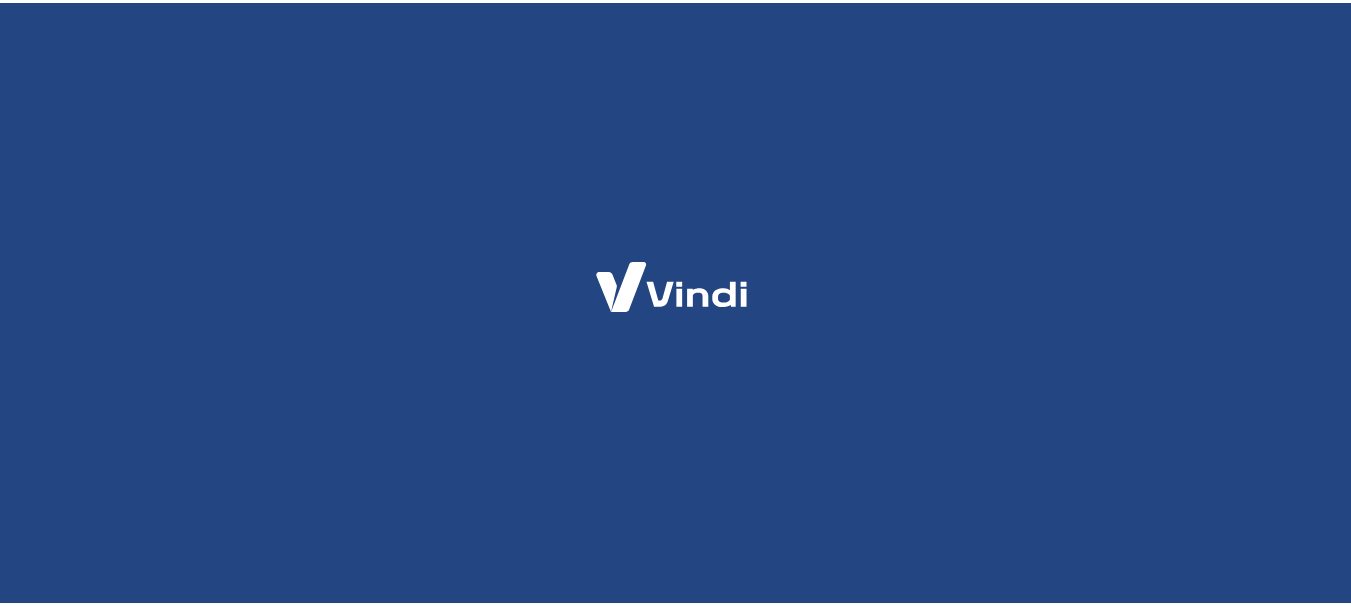 scroll, scrollTop: 0, scrollLeft: 0, axis: both 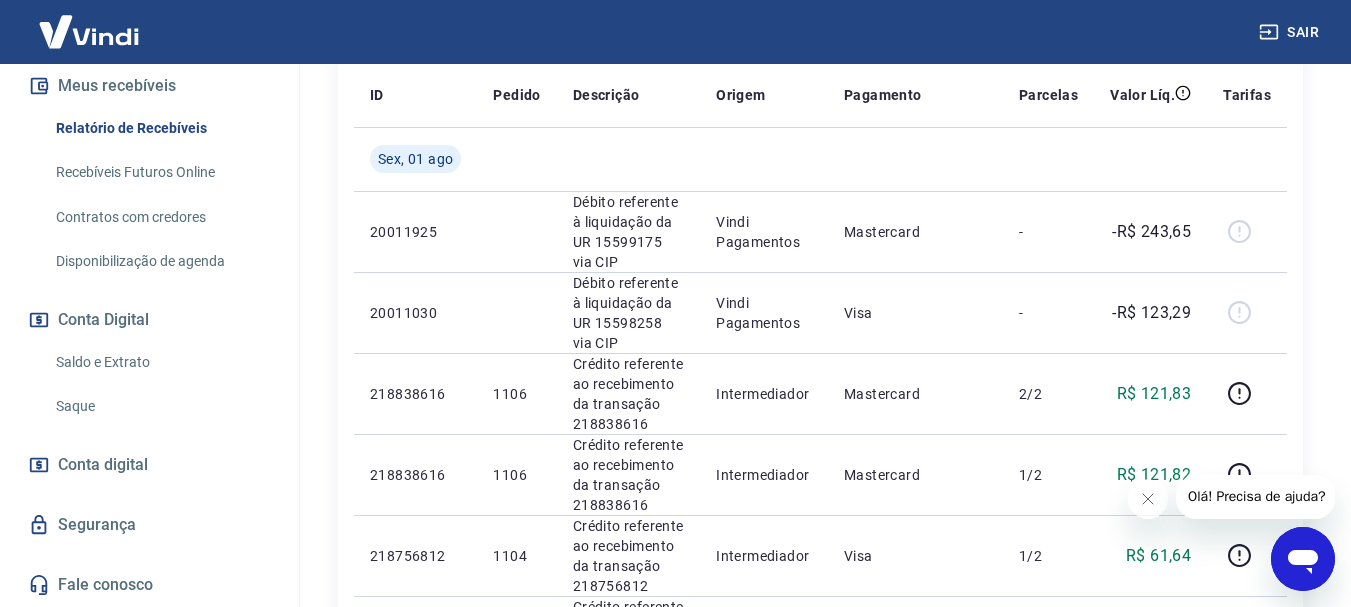 click on "Saldo e Extrato" at bounding box center (161, 362) 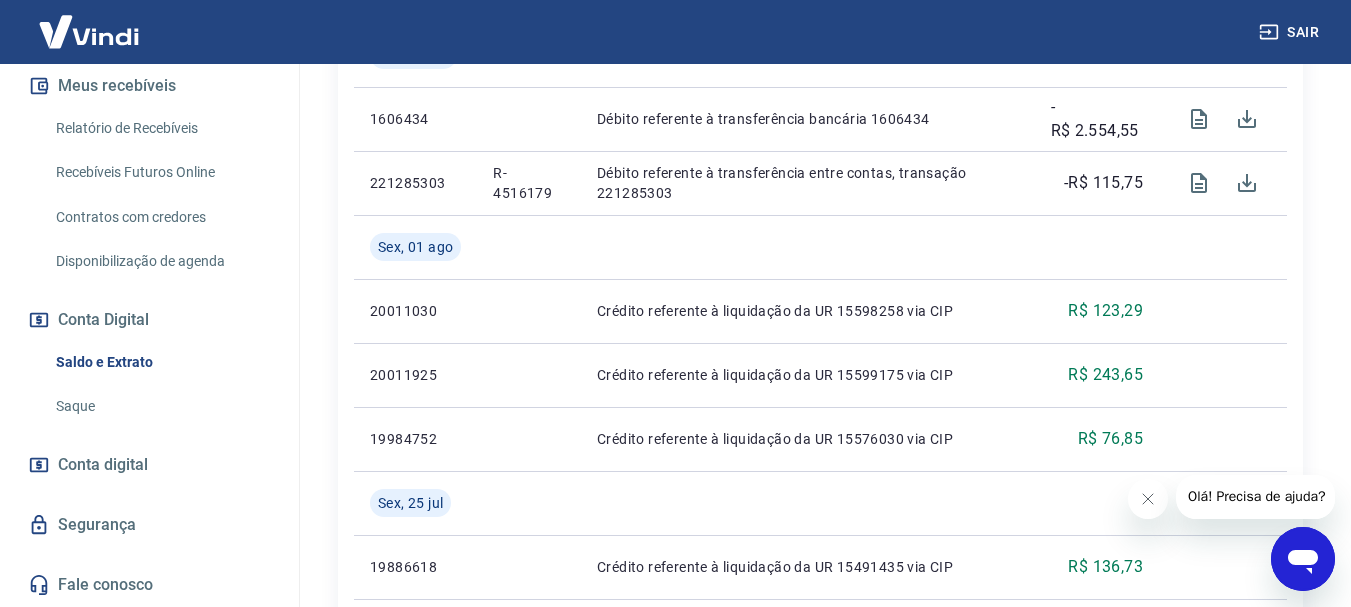 scroll, scrollTop: 700, scrollLeft: 0, axis: vertical 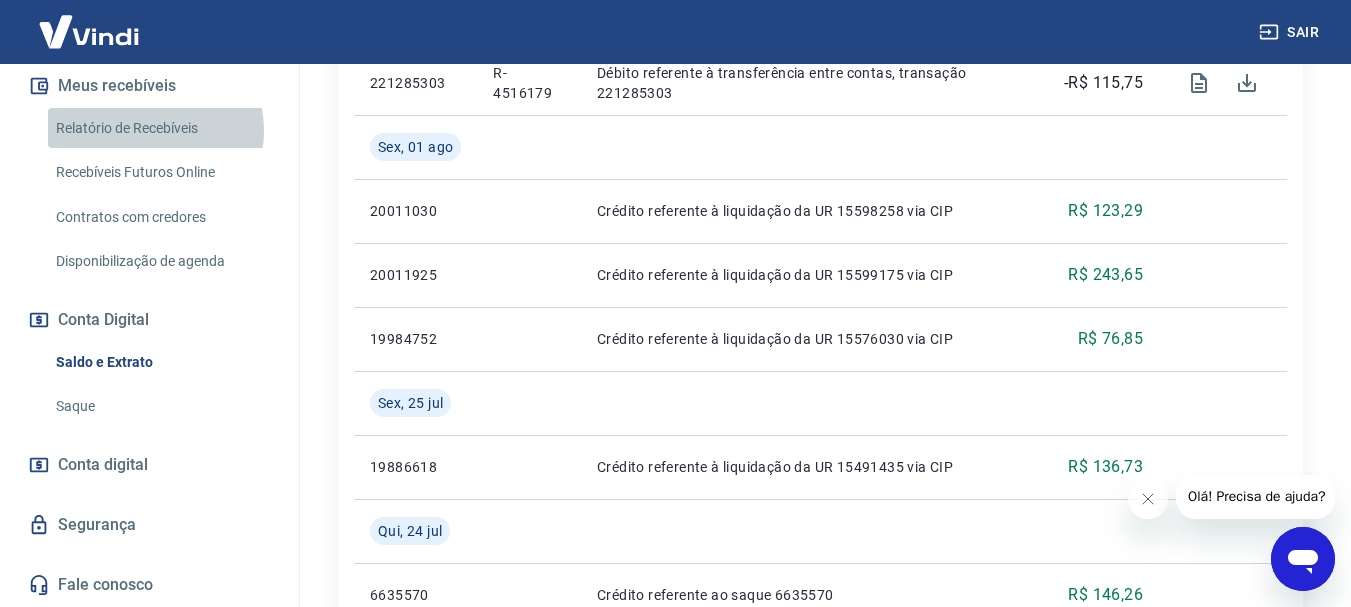 click on "Relatório de Recebíveis" at bounding box center (161, 128) 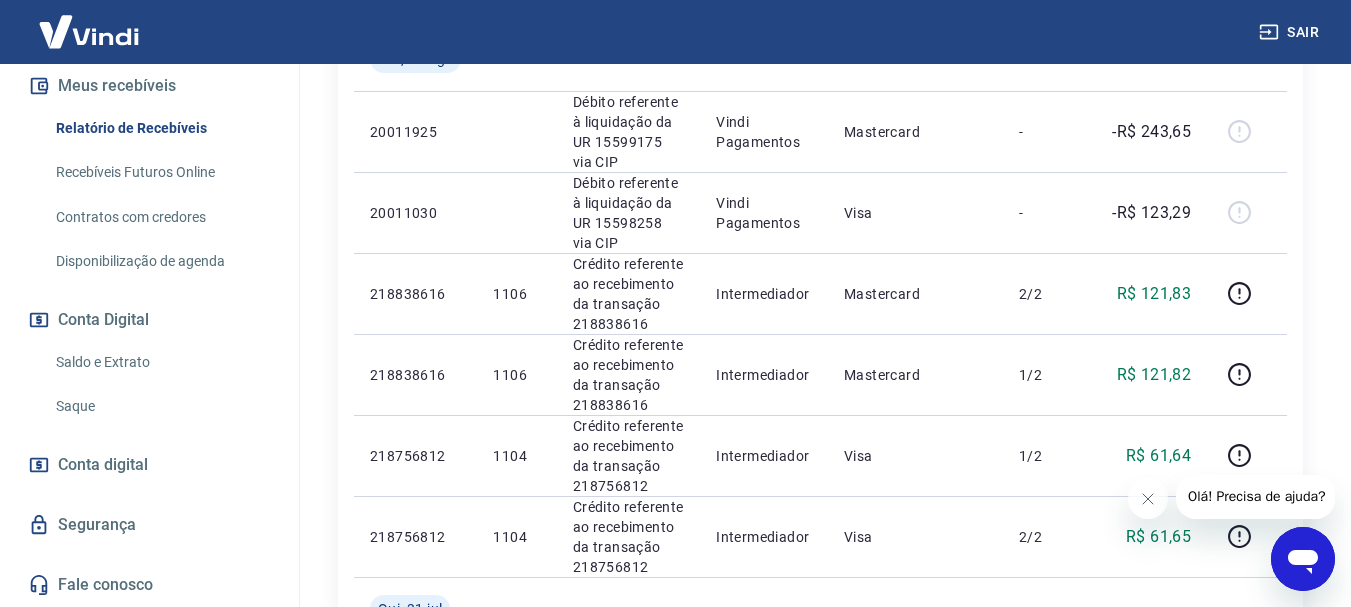 scroll, scrollTop: 400, scrollLeft: 0, axis: vertical 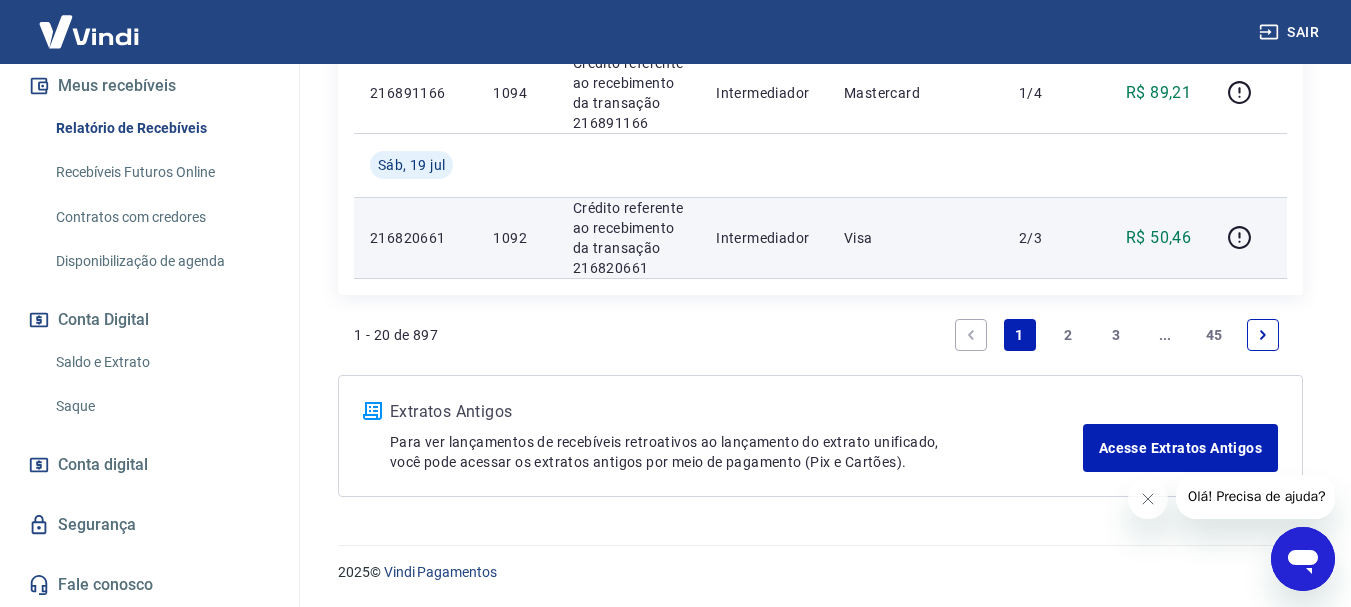 drag, startPoint x: 369, startPoint y: 95, endPoint x: 1260, endPoint y: 236, distance: 902.0876 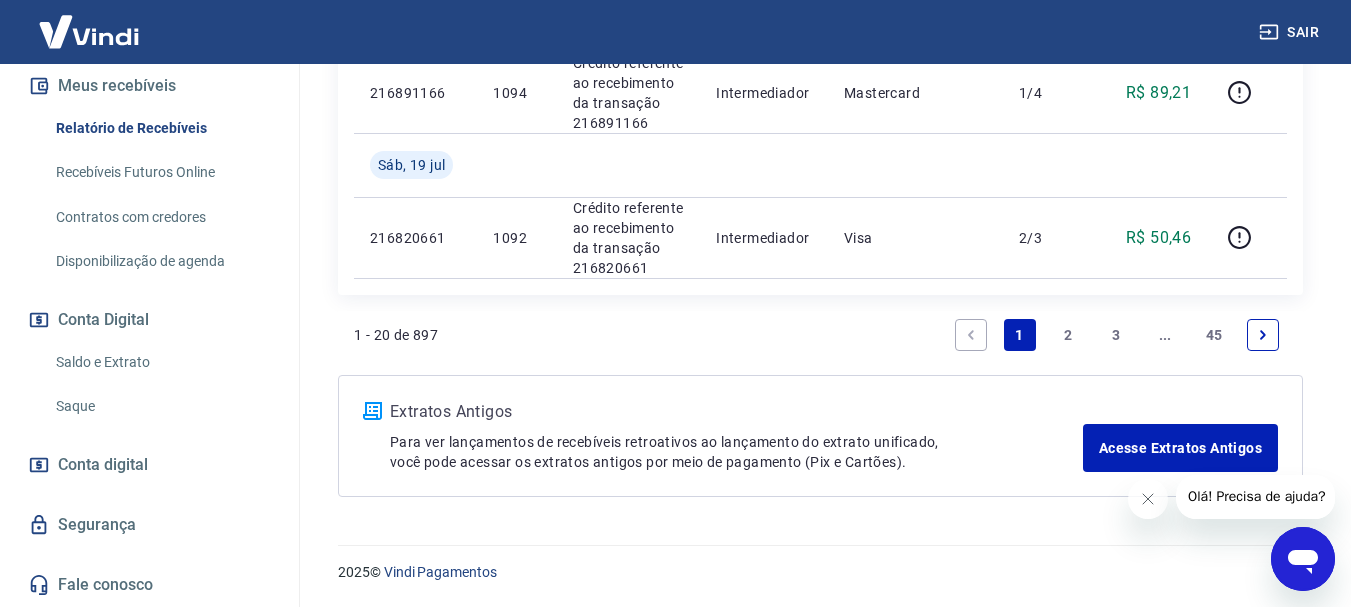 scroll, scrollTop: 2198, scrollLeft: 0, axis: vertical 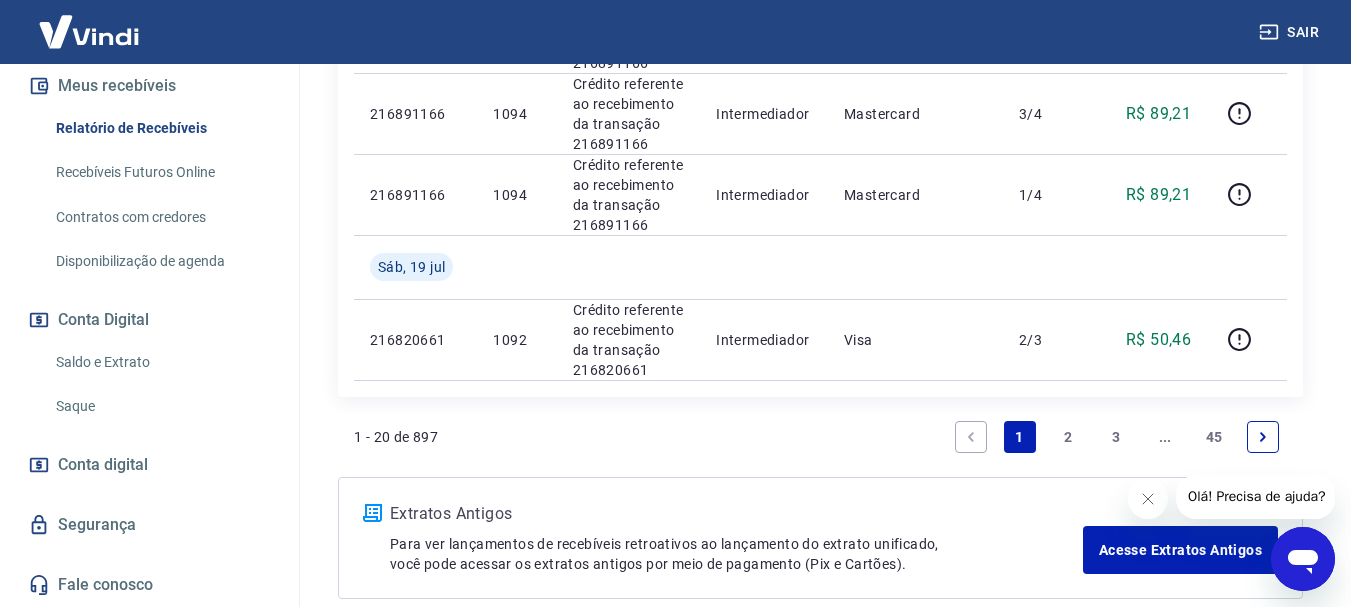 click on "1 - 20 de 897 1 2 3 ... 45" at bounding box center (820, 437) 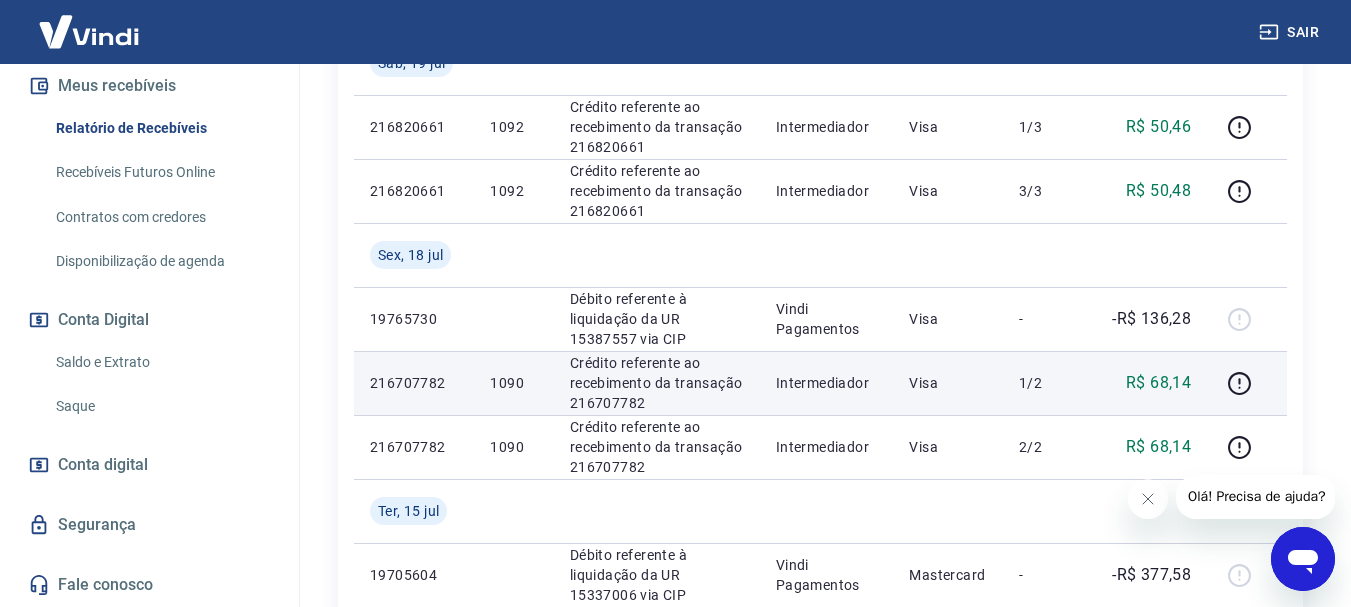 scroll, scrollTop: 396, scrollLeft: 0, axis: vertical 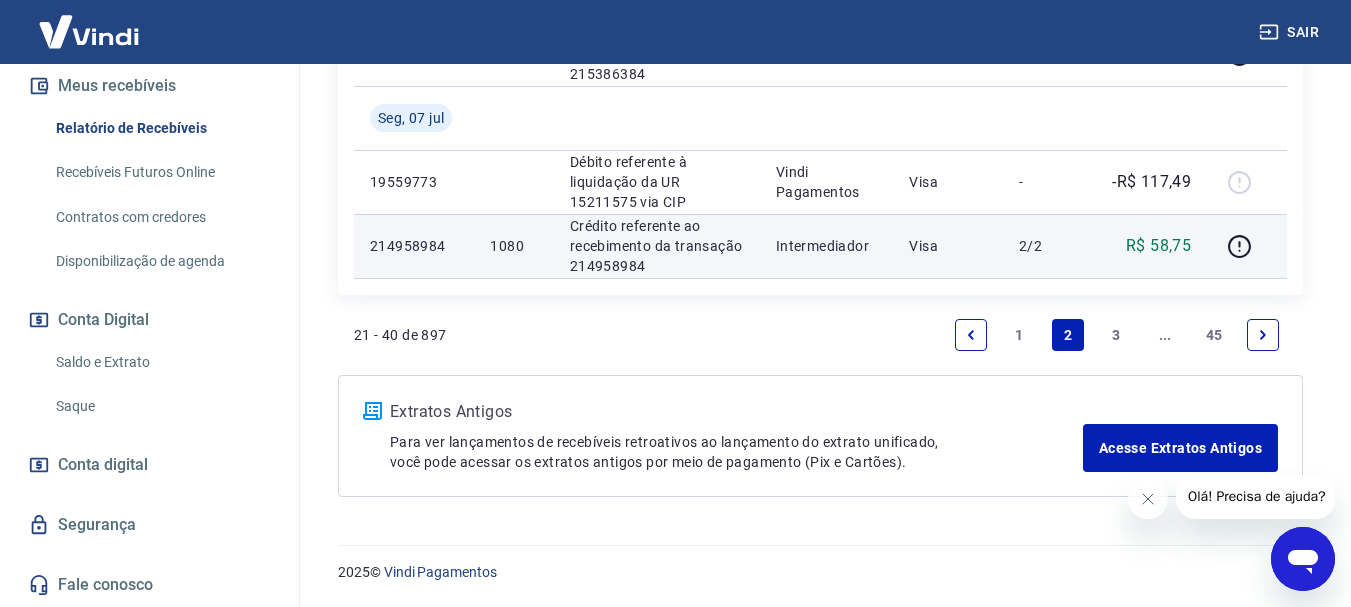 drag, startPoint x: 370, startPoint y: 101, endPoint x: 1267, endPoint y: 264, distance: 911.68964 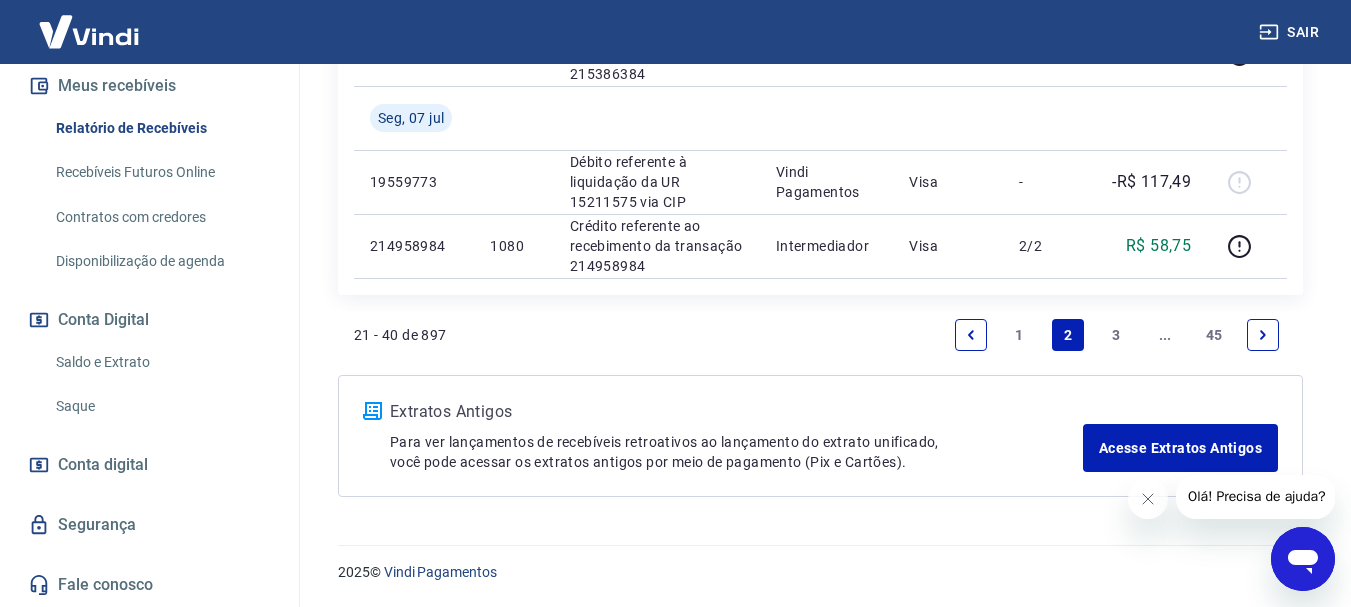 click on "ID Pedido Descrição Origem Pagamento Parcelas Valor Líq. Tarifas Sáb, 19 jul 216820661 1092 Crédito referente ao recebimento da transação 216820661 Intermediador Visa 1/3 R$ 50,46 216820661 1092 Crédito referente ao recebimento da transação 216820661 Intermediador Visa 3/3 R$ 50,48 Sex, 18 jul 19765730 Débito referente à liquidação da UR 15387557 via CIP Vindi Pagamentos Visa - -R$ 136,28 216707782 1090 Crédito referente ao recebimento da transação 216707782 Intermediador Visa 1/2 R$ 68,14 216707782 1090 Crédito referente ao recebimento da transação 216707782 Intermediador Visa 2/2 R$ 68,14 Ter, 15 jul 19705604 Débito referente à liquidação da UR 15337006 via CIP Vindi Pagamentos Mastercard - -R$ 377,58 216213607 1088 Crédito referente ao recebimento da transação 216213607 Intermediador Mastercard 3/3 R$ 100,99 216213607 1088 Crédito referente ao recebimento da transação 216213607 Intermediador Mastercard 2/3 R$ 100,98 216213607 1088 Intermediador Mastercard 1/3 216146487" at bounding box center [820, -578] 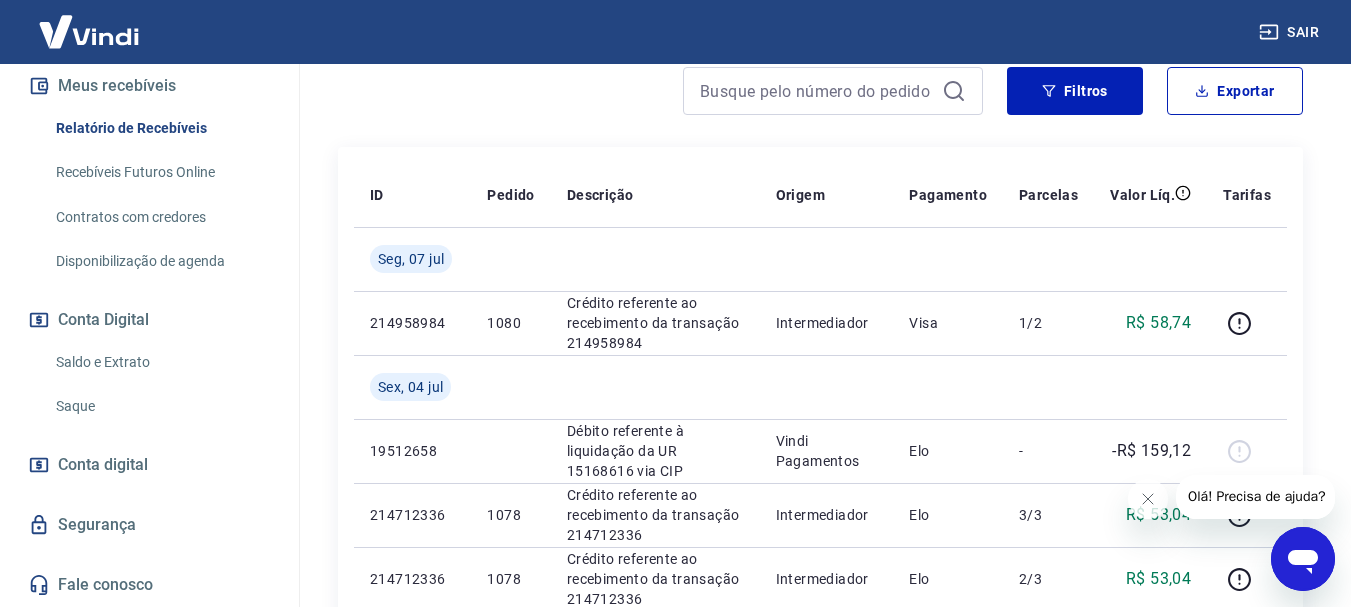 scroll, scrollTop: 400, scrollLeft: 0, axis: vertical 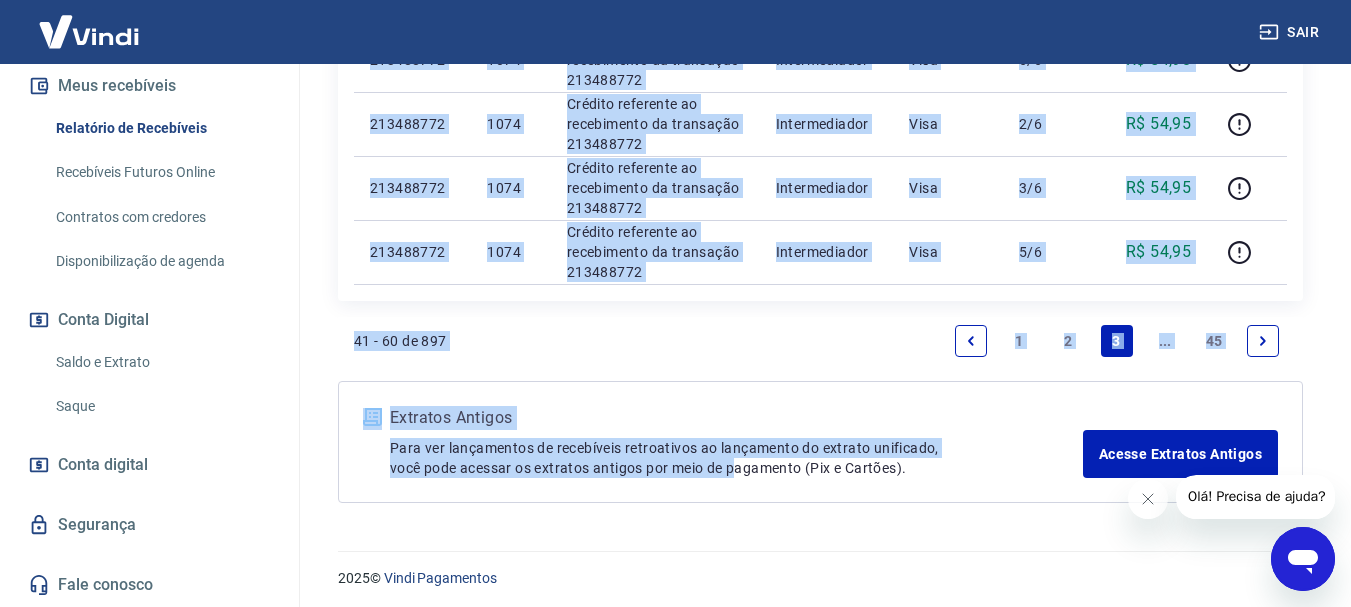 drag, startPoint x: 364, startPoint y: 93, endPoint x: 731, endPoint y: 520, distance: 563.0435 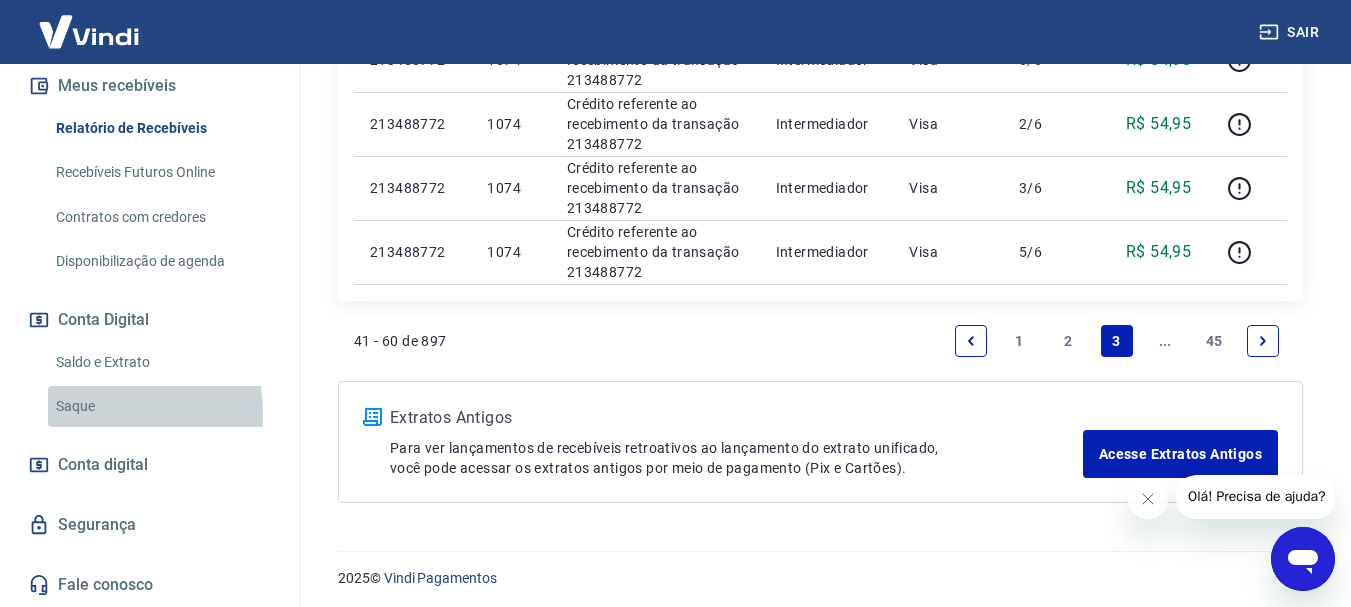 click on "Saque" at bounding box center [161, 406] 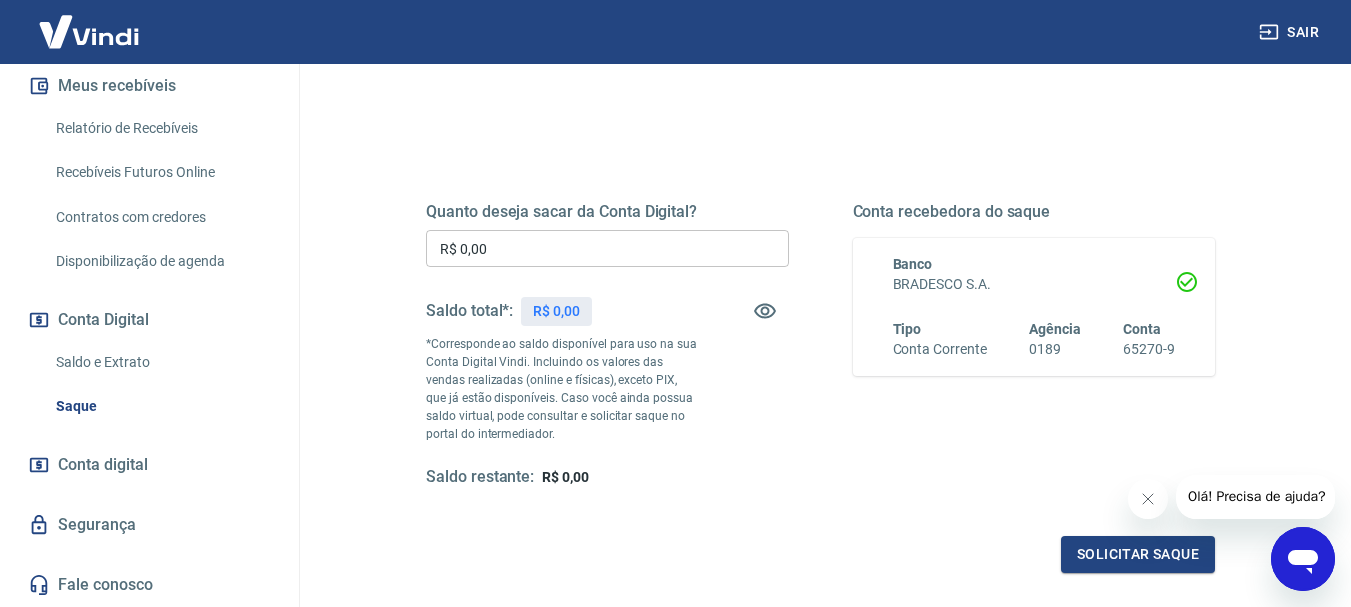 scroll, scrollTop: 400, scrollLeft: 0, axis: vertical 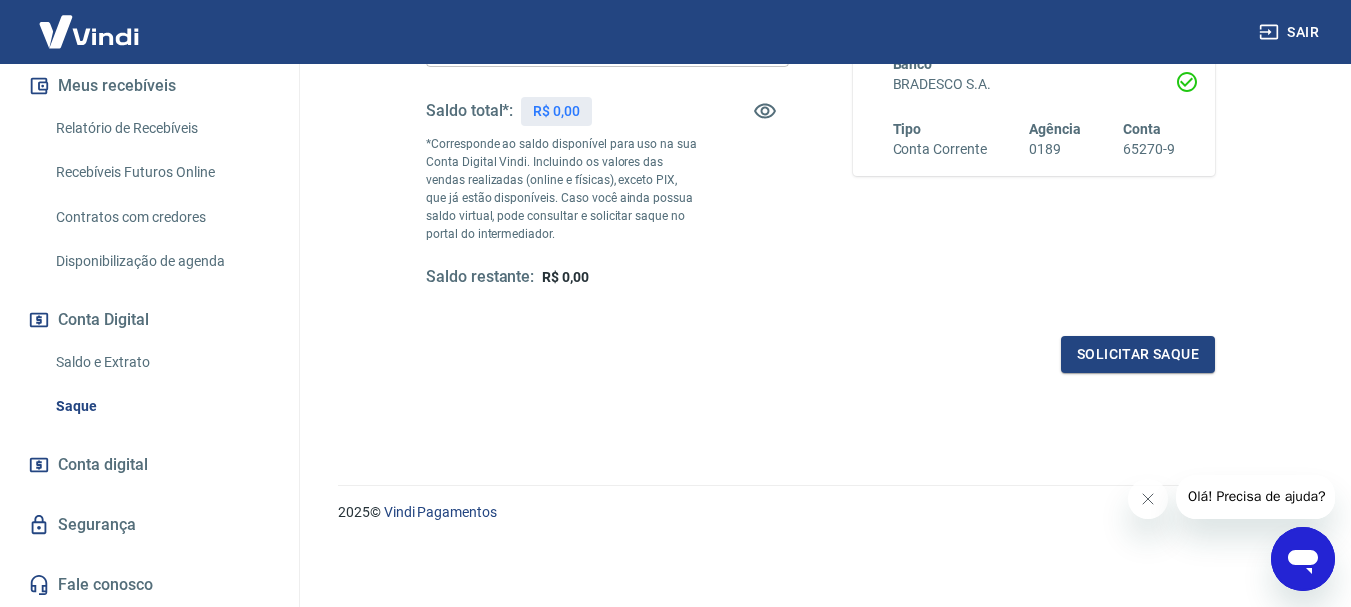 click on "Saldo e Extrato" at bounding box center [161, 362] 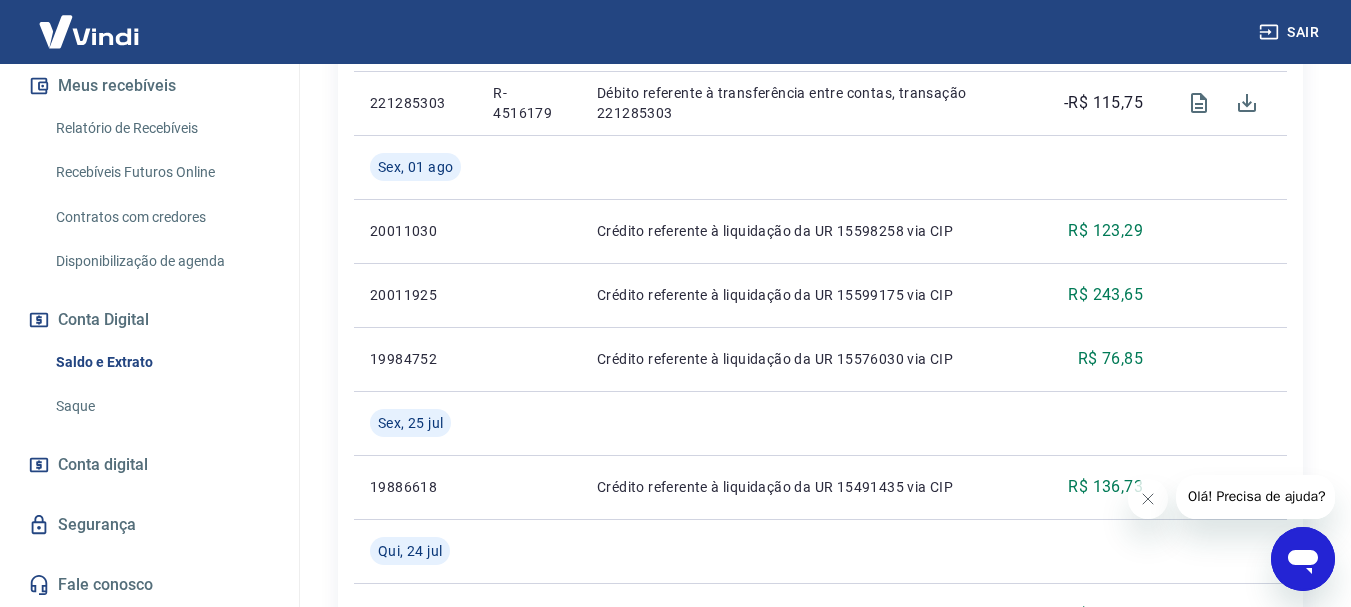 scroll, scrollTop: 780, scrollLeft: 0, axis: vertical 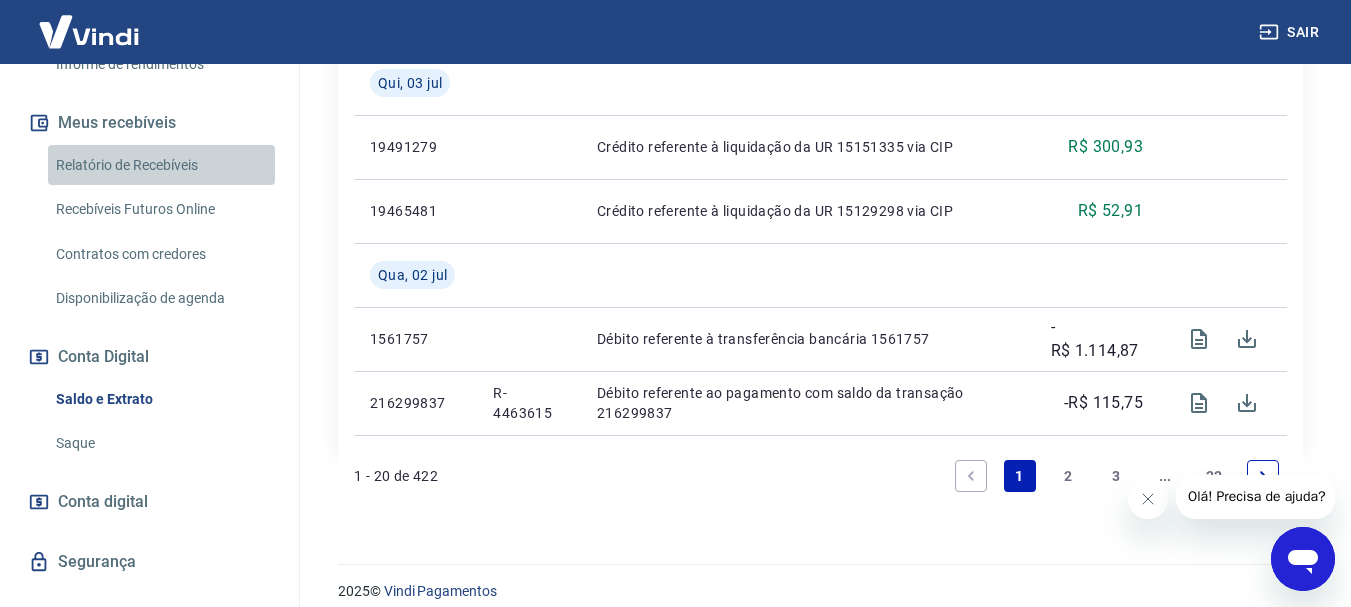 click on "Relatório de Recebíveis" at bounding box center (161, 165) 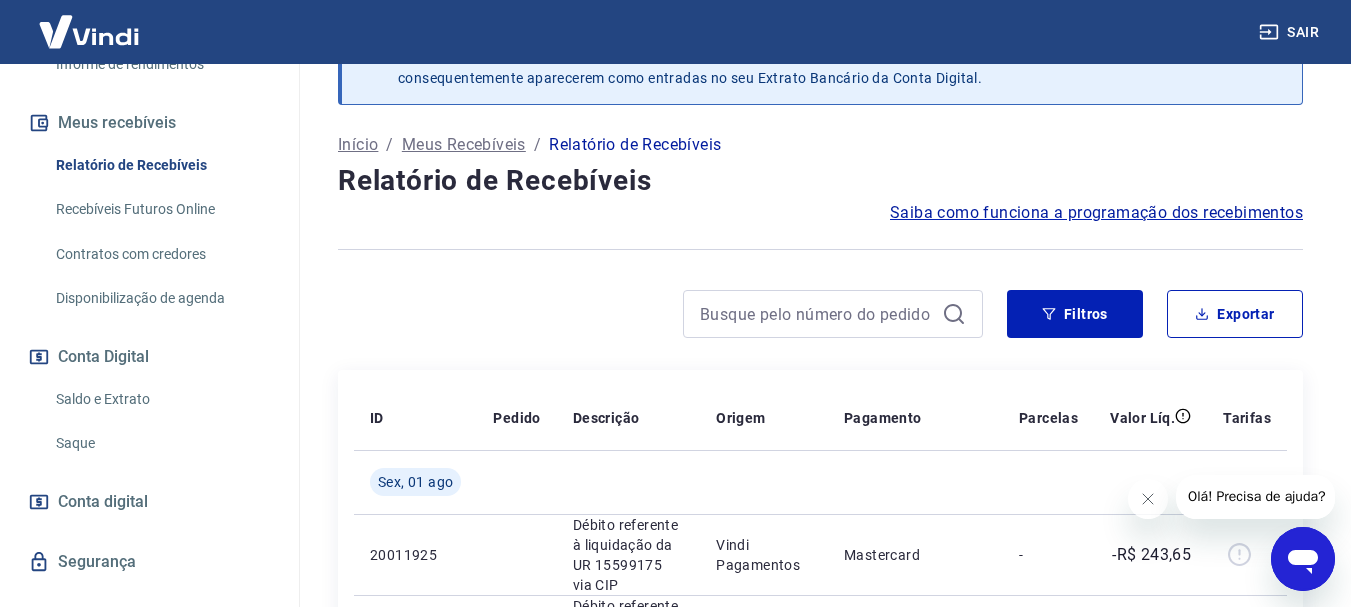 scroll, scrollTop: 2300, scrollLeft: 0, axis: vertical 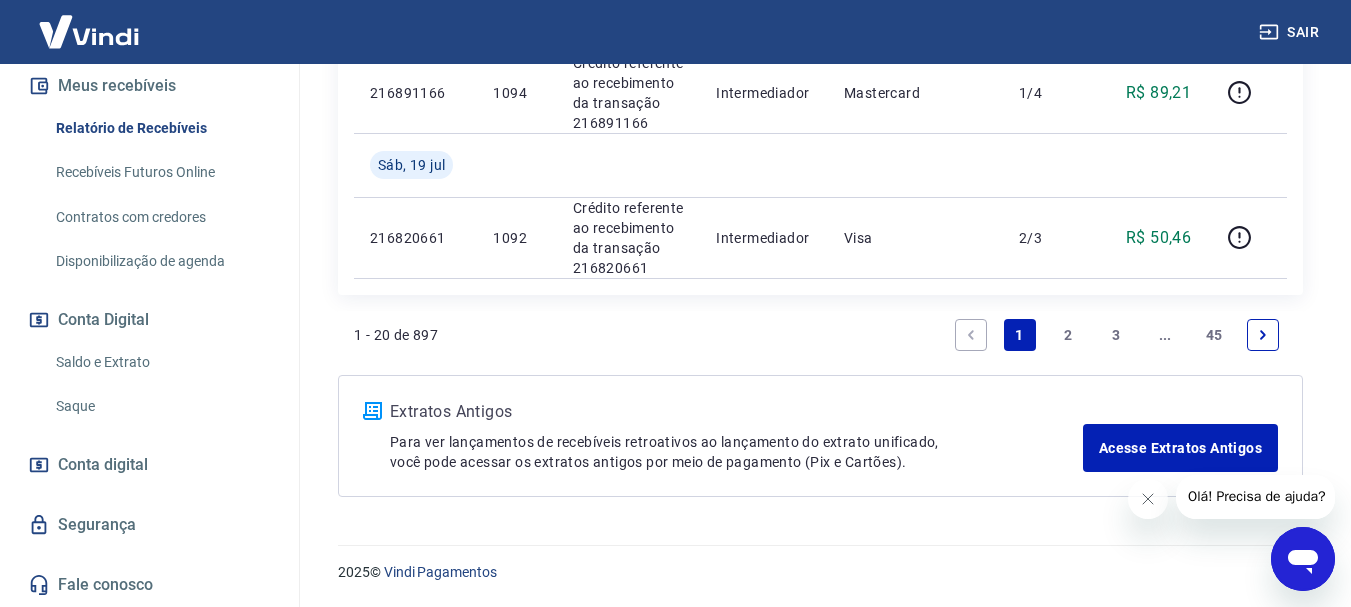 click on "3" at bounding box center (1117, 335) 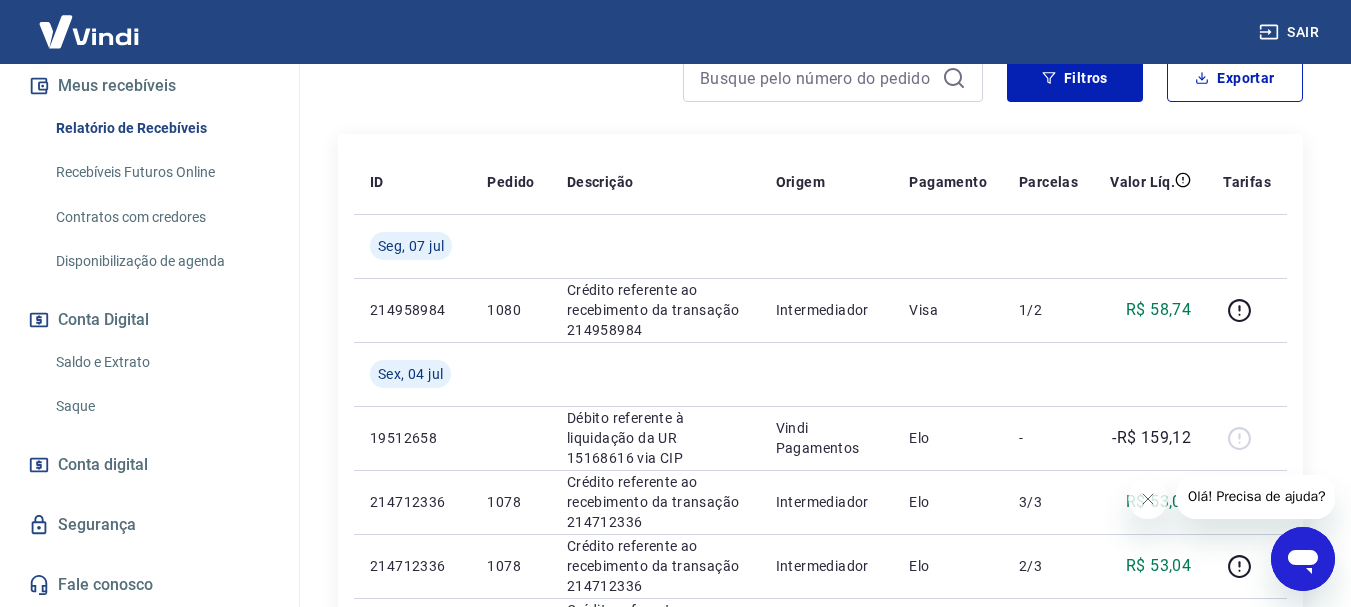scroll, scrollTop: 213, scrollLeft: 0, axis: vertical 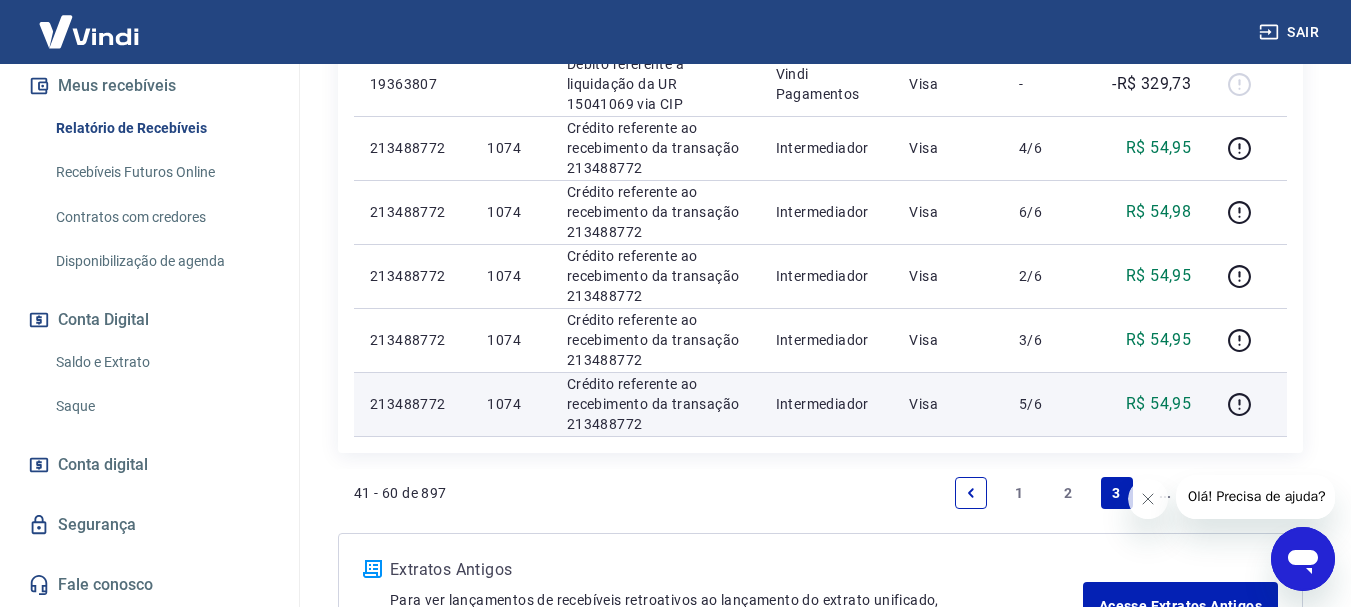 drag, startPoint x: 368, startPoint y: 276, endPoint x: 1270, endPoint y: 406, distance: 911.31995 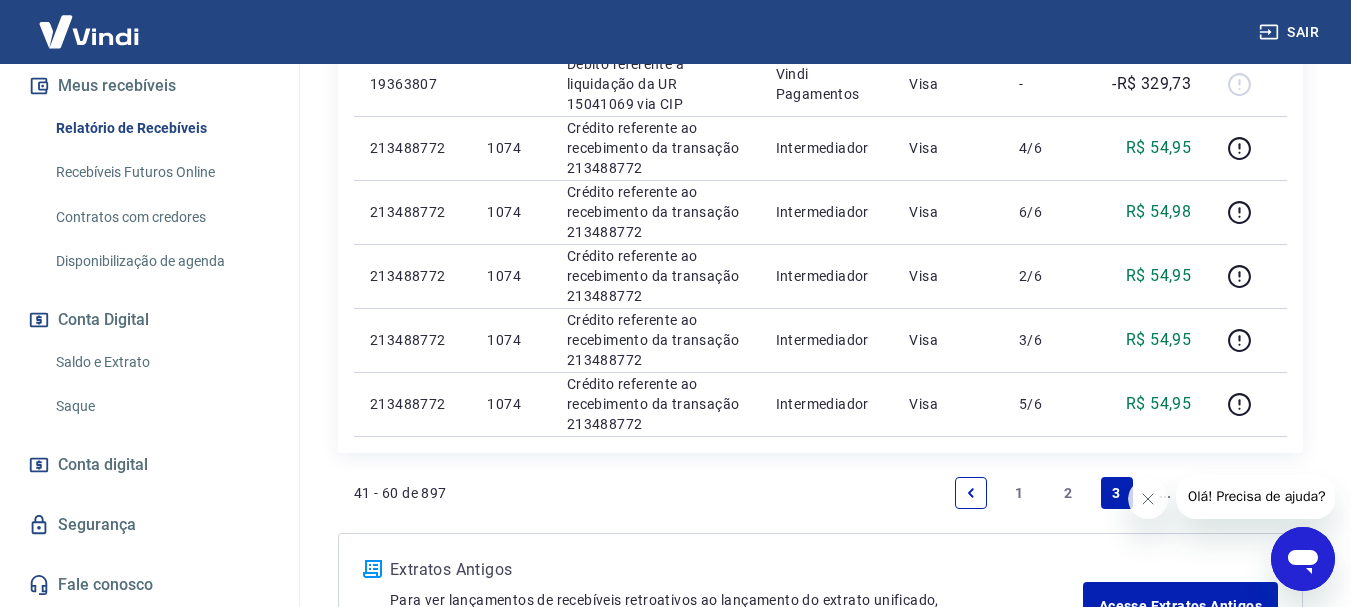 click on "41 - 60 de 897 1 2 3 ... 45" at bounding box center (820, 493) 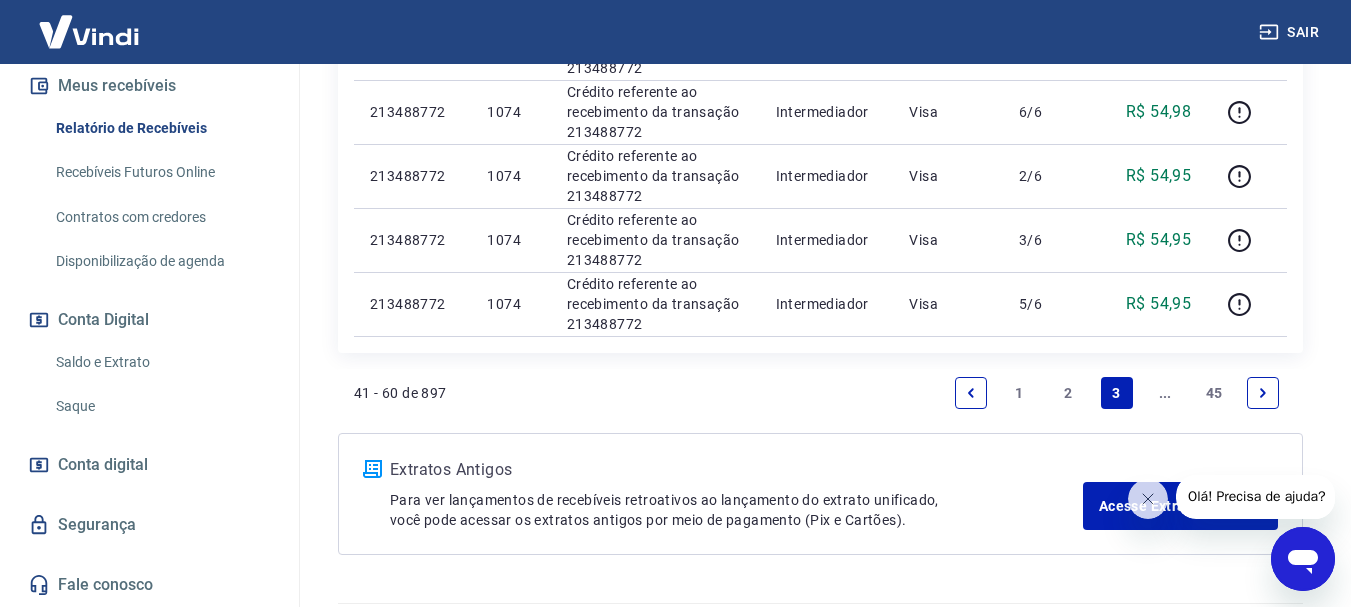 scroll, scrollTop: 1913, scrollLeft: 0, axis: vertical 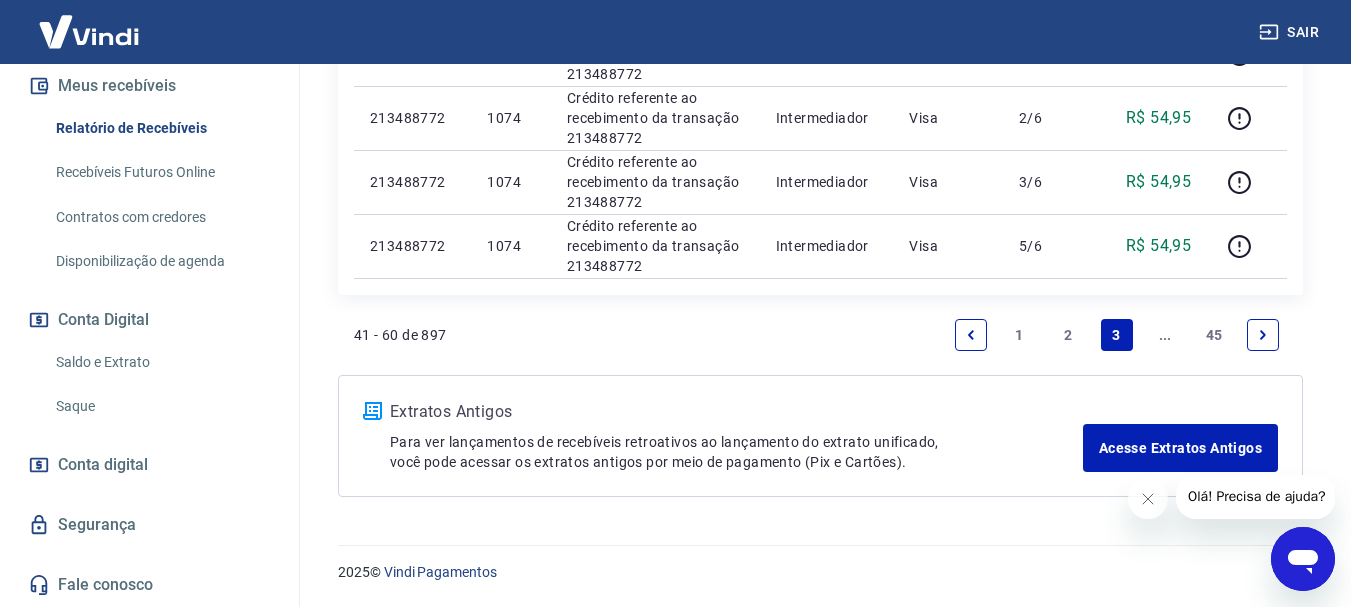 click 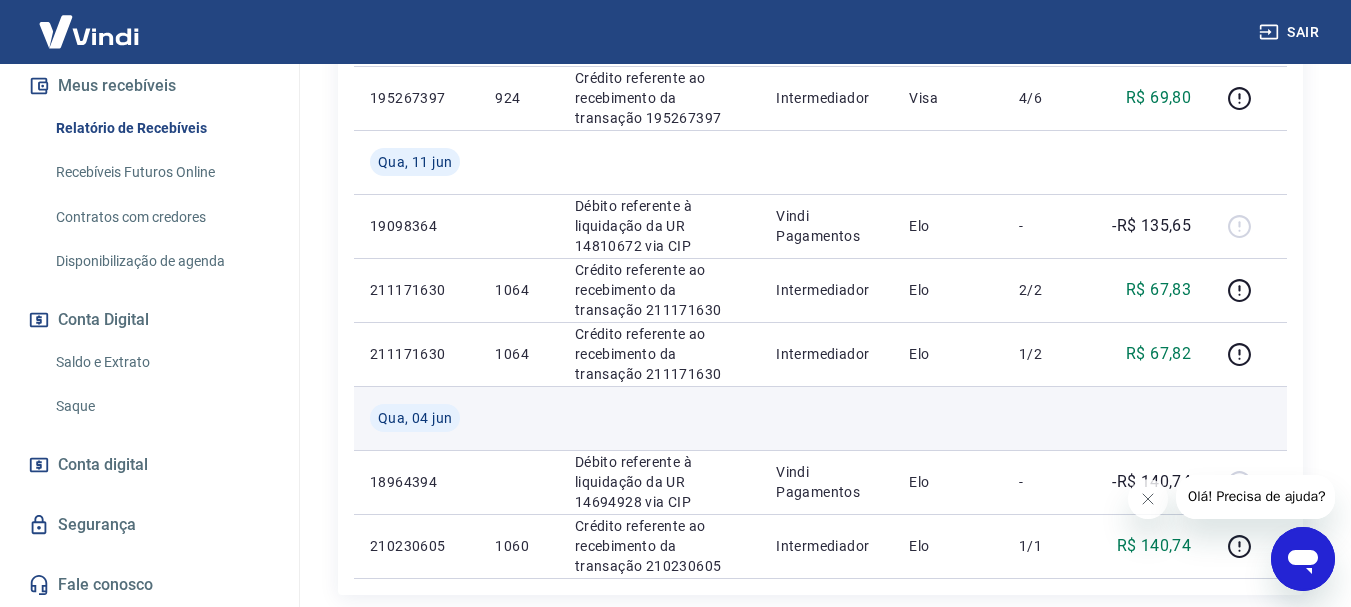 scroll, scrollTop: 1713, scrollLeft: 0, axis: vertical 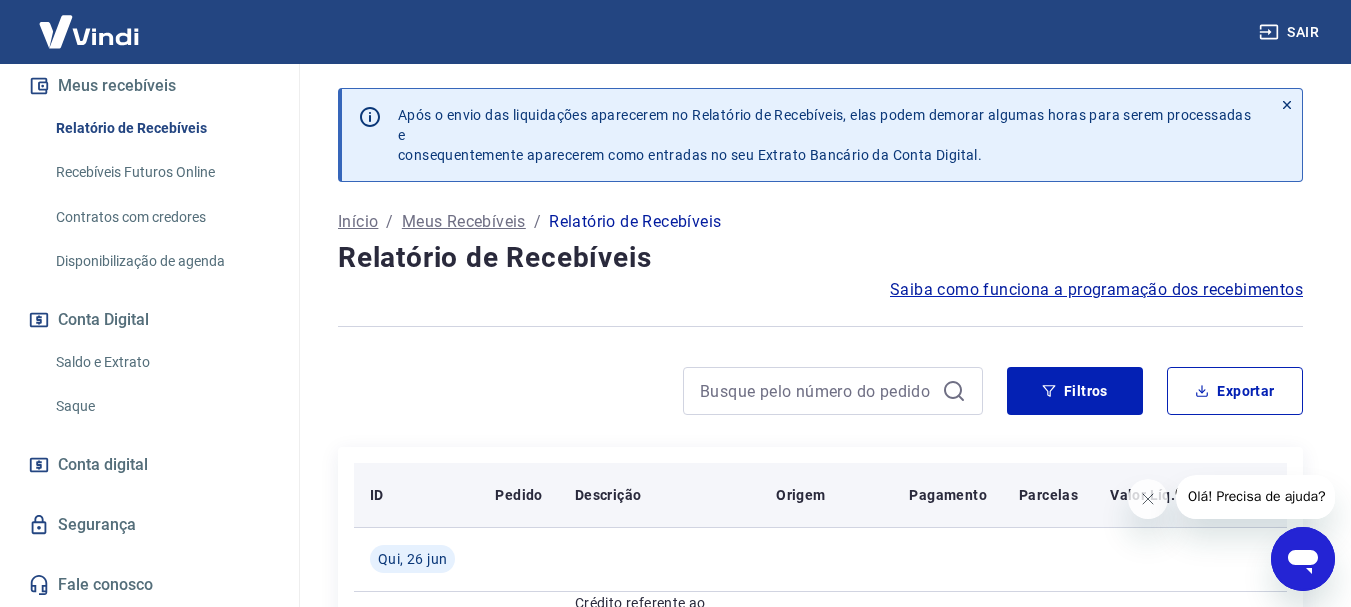 drag, startPoint x: 1298, startPoint y: 462, endPoint x: 365, endPoint y: 485, distance: 933.28345 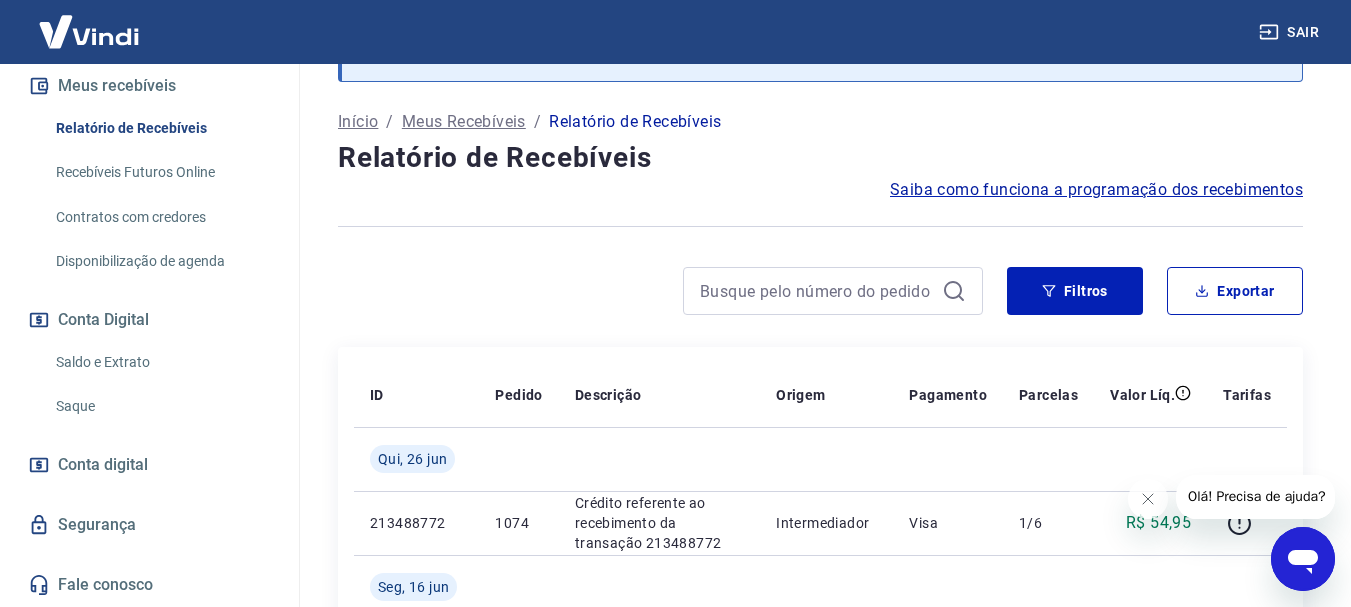 click on "Saiba como funciona a programação dos recebimentos" at bounding box center [820, 190] 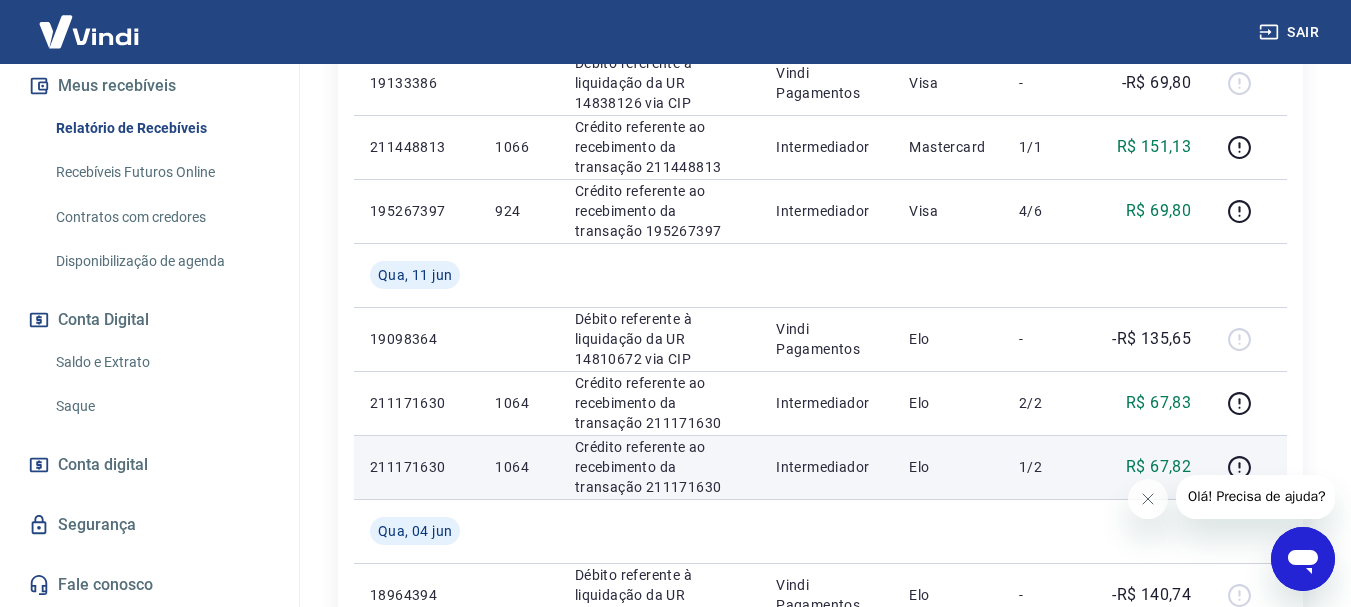 scroll, scrollTop: 1913, scrollLeft: 0, axis: vertical 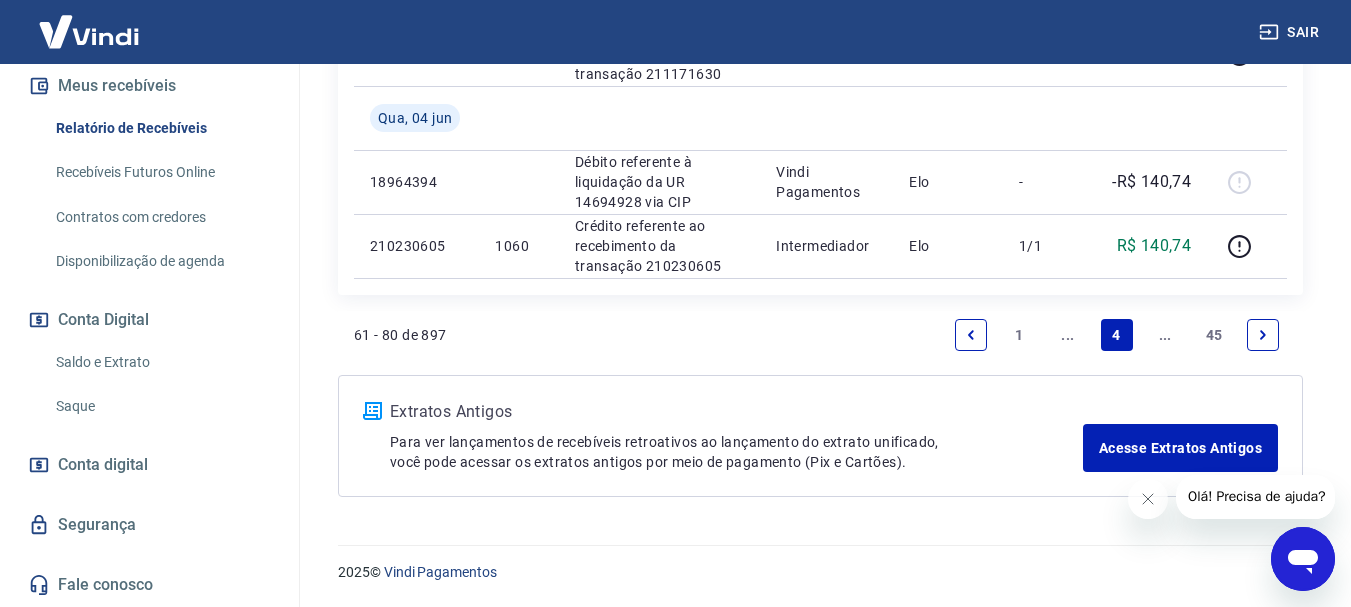 click 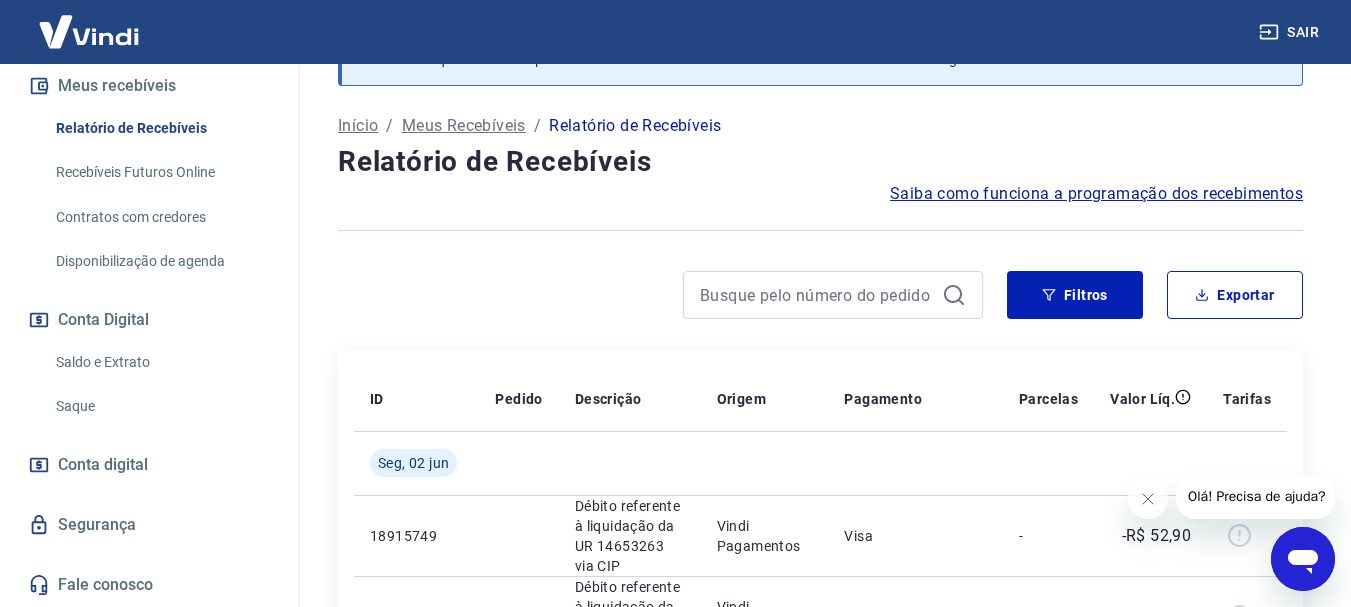 scroll, scrollTop: 2313, scrollLeft: 0, axis: vertical 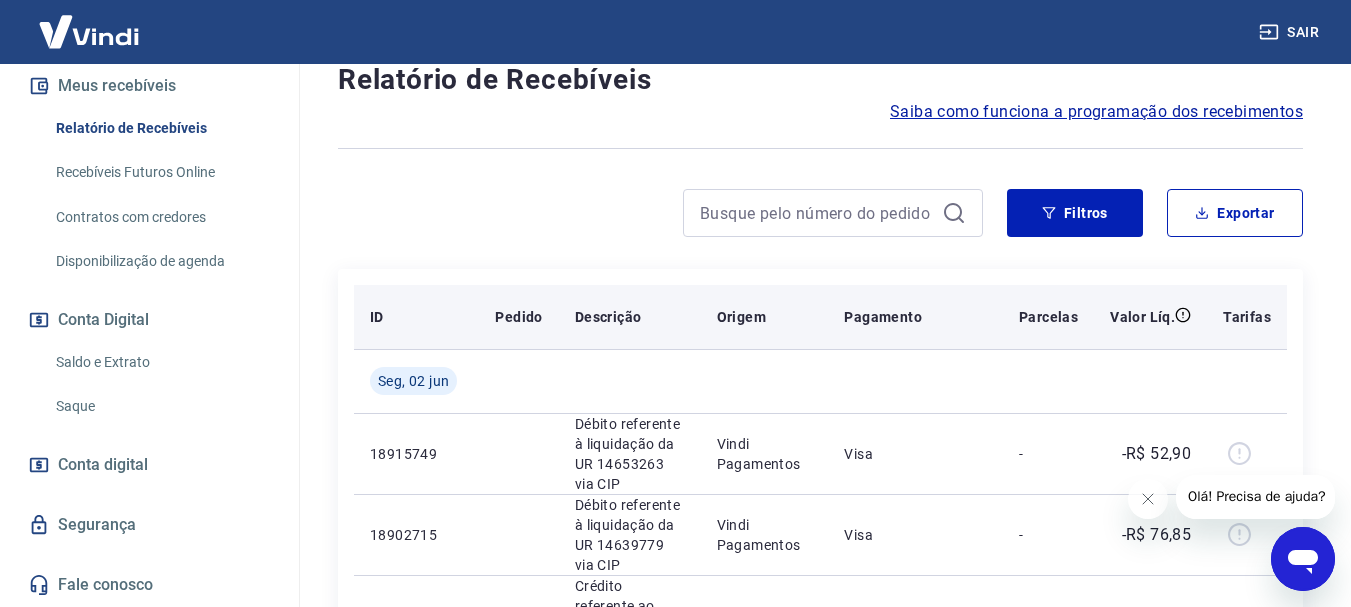 drag, startPoint x: 1282, startPoint y: 283, endPoint x: 361, endPoint y: 322, distance: 921.8254 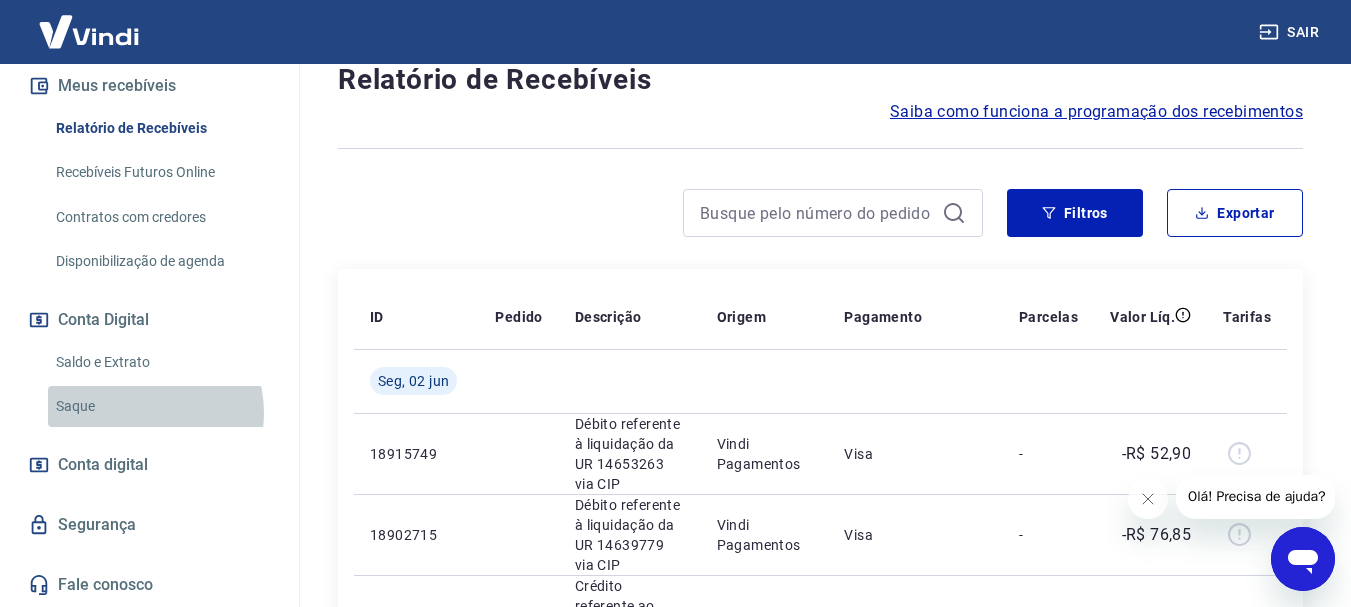click on "Saque" at bounding box center [161, 406] 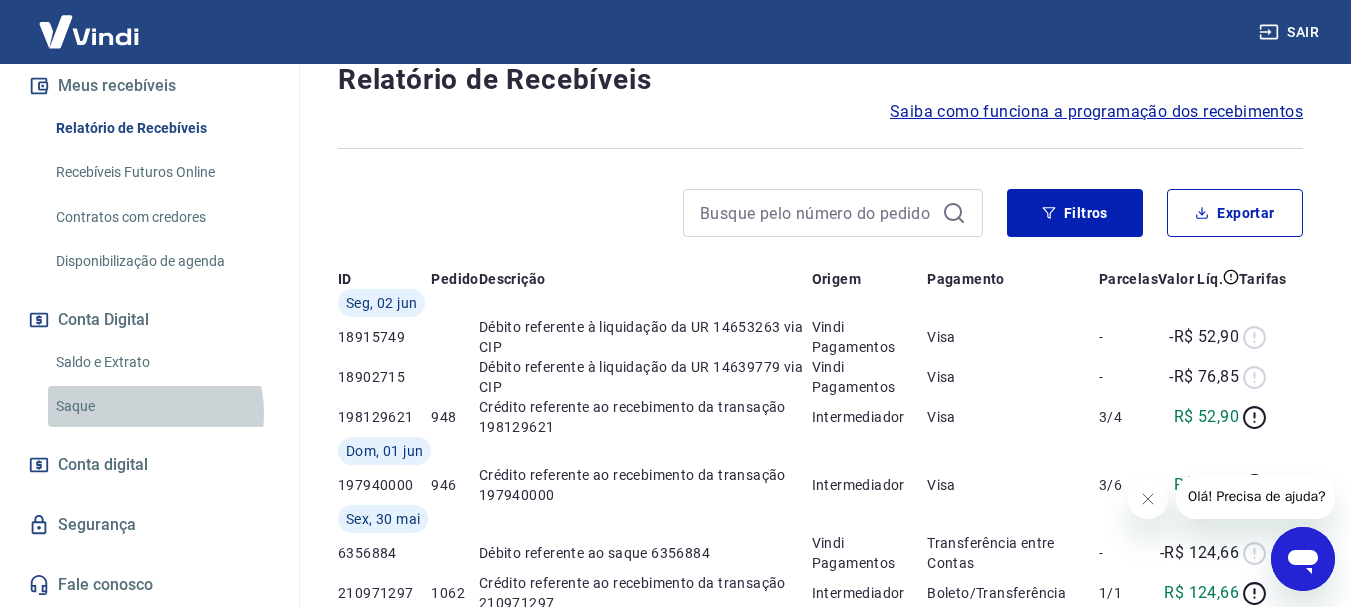scroll, scrollTop: 0, scrollLeft: 0, axis: both 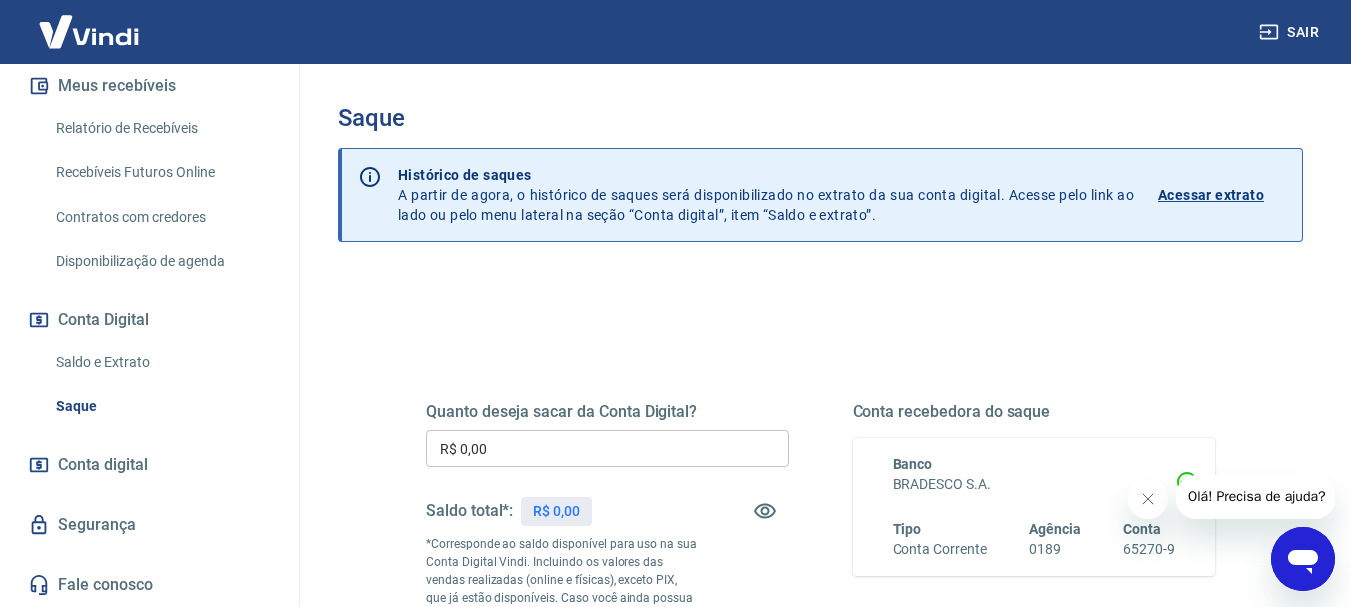 click on "Acessar extrato" at bounding box center [1211, 195] 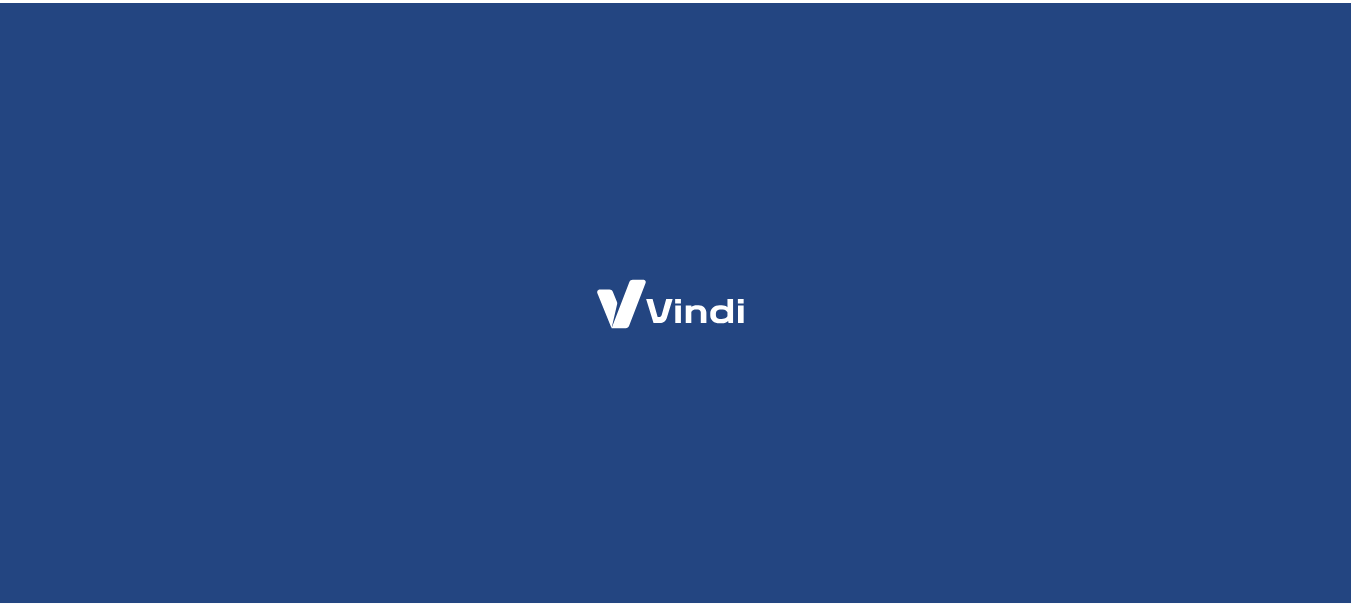 scroll, scrollTop: 0, scrollLeft: 0, axis: both 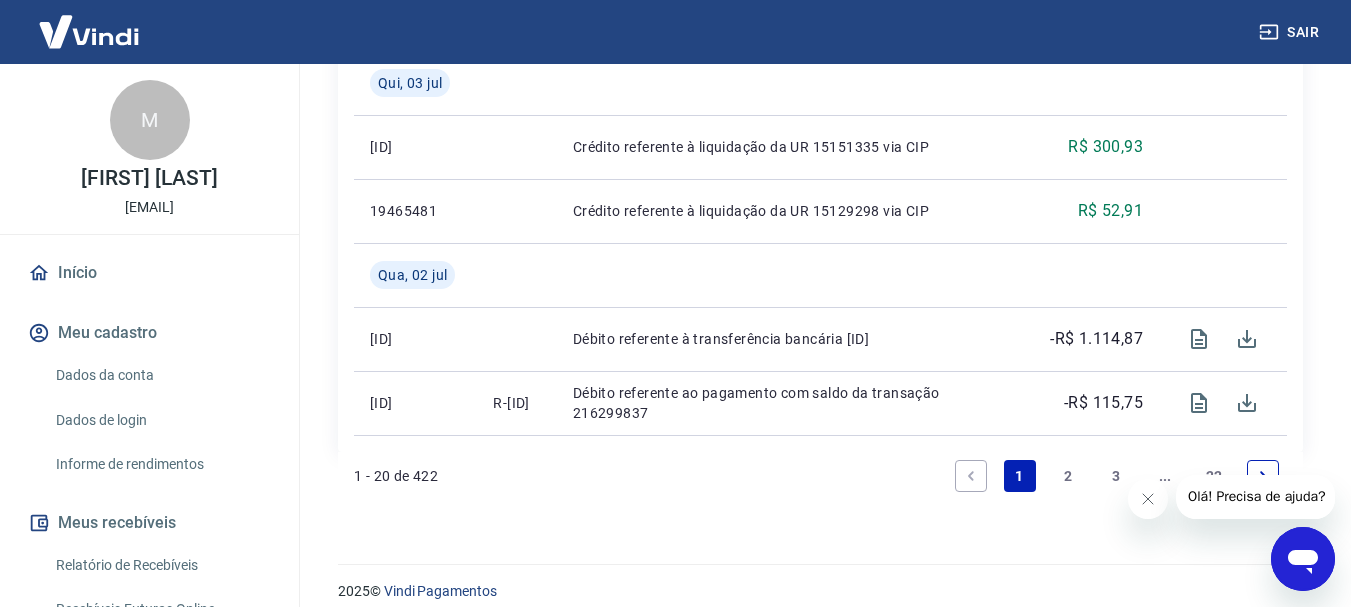 click on "2" at bounding box center (1068, 476) 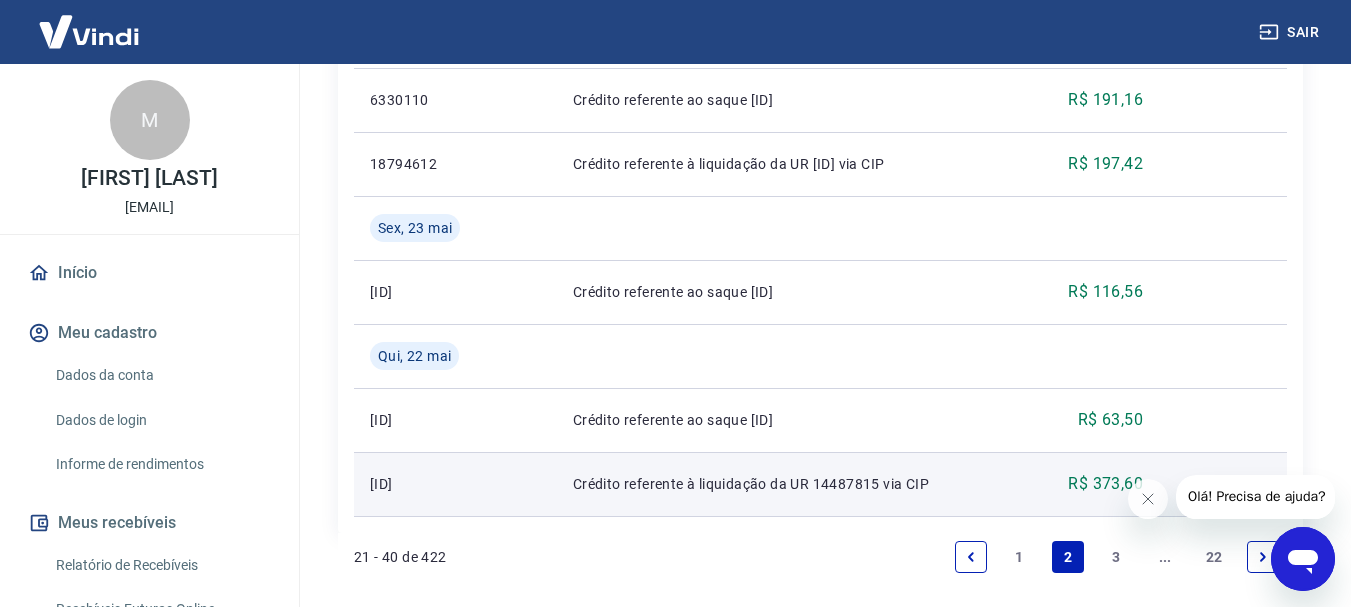 scroll, scrollTop: 2383, scrollLeft: 0, axis: vertical 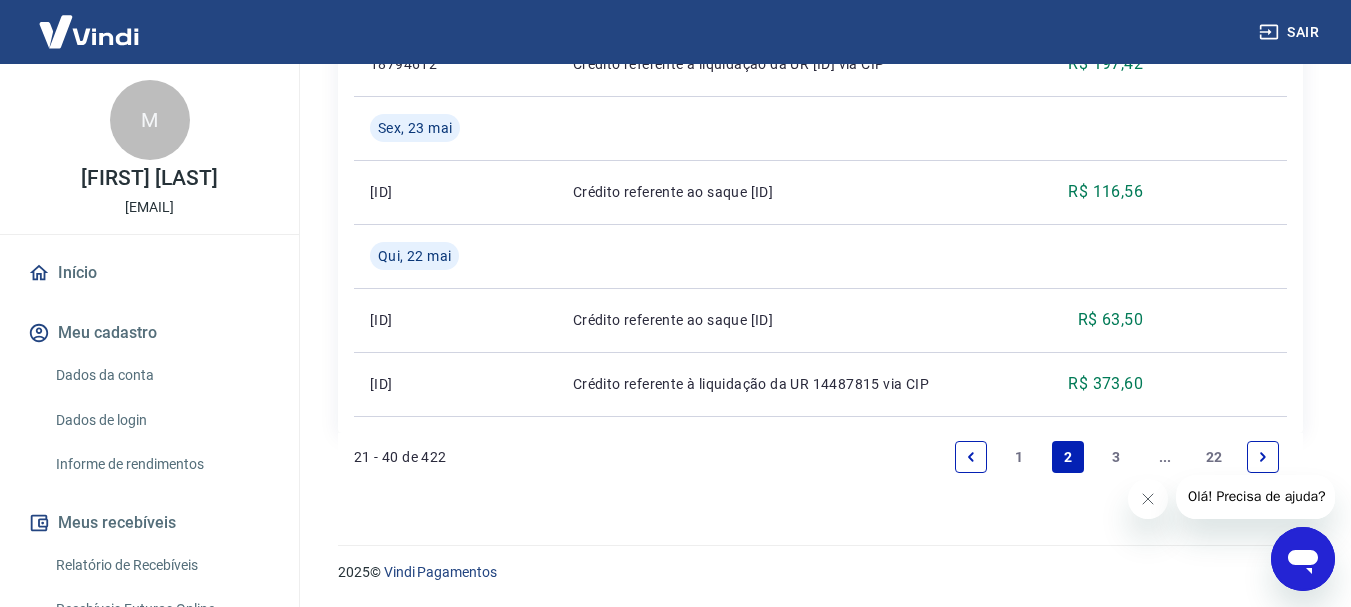 click on "3" at bounding box center (1117, 457) 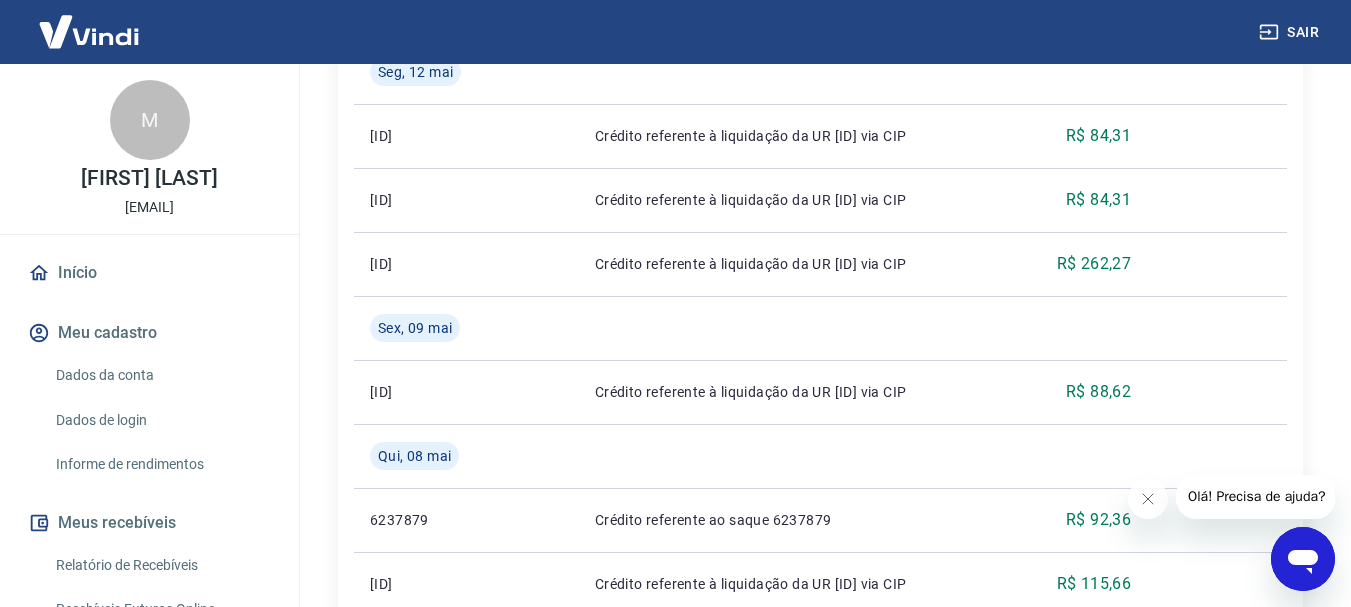scroll, scrollTop: 2127, scrollLeft: 0, axis: vertical 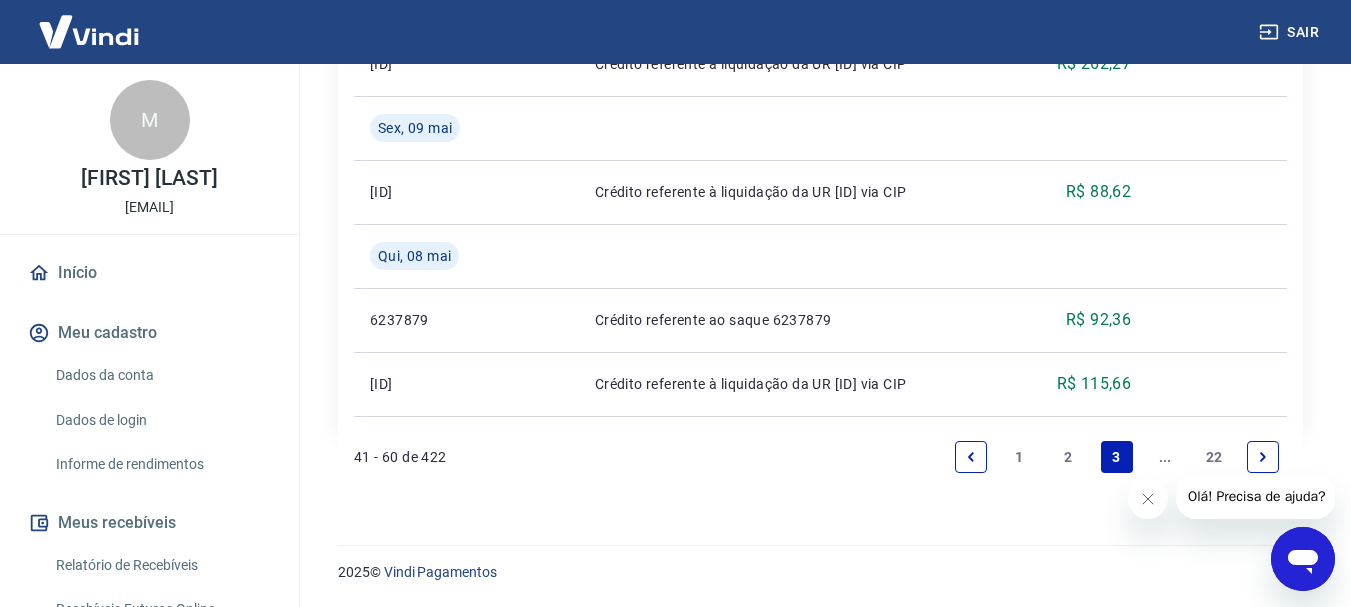 click at bounding box center [1263, 457] 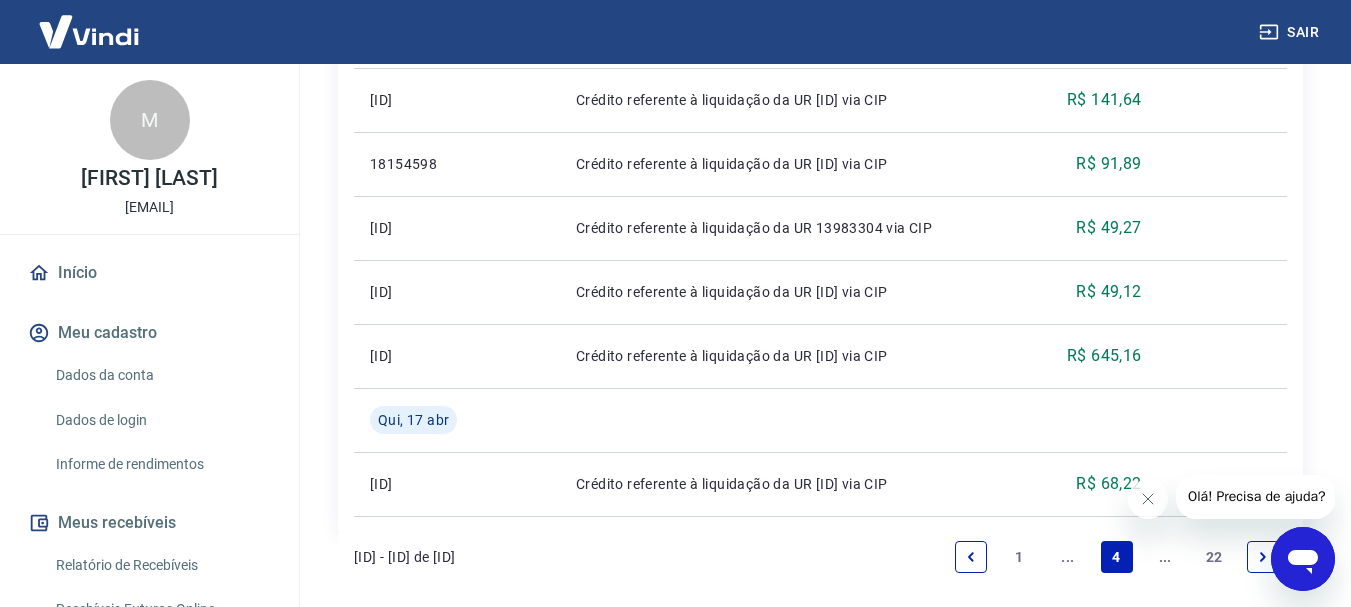 scroll, scrollTop: 1935, scrollLeft: 0, axis: vertical 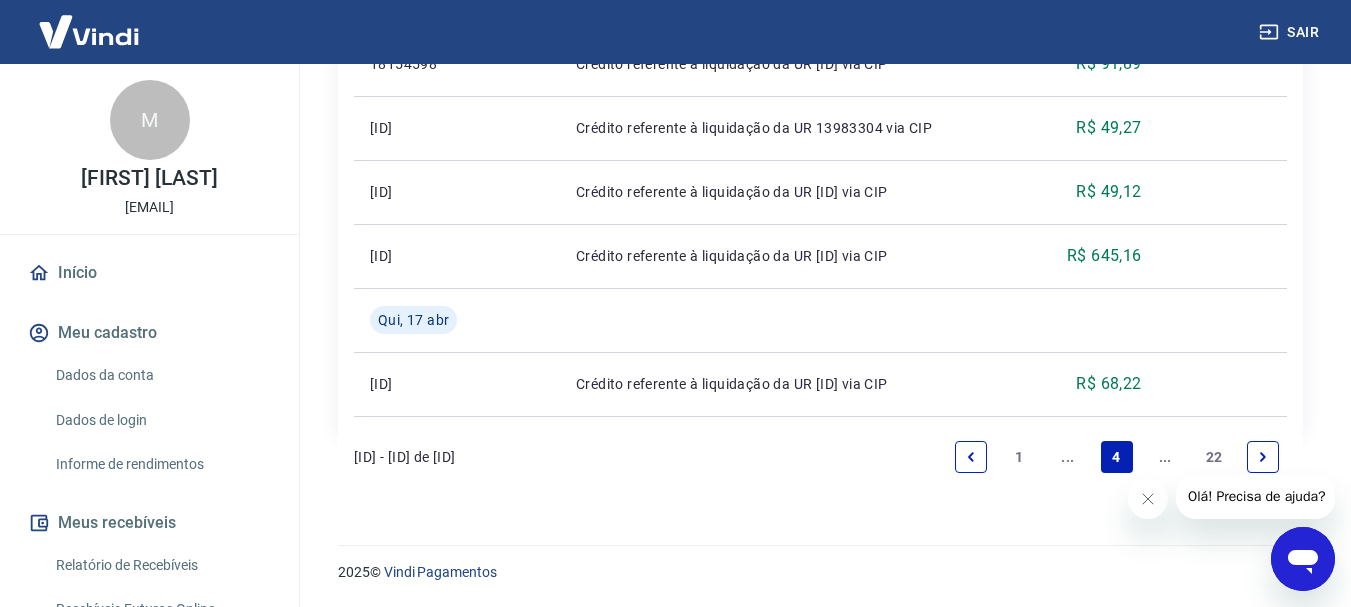 click at bounding box center (1263, 457) 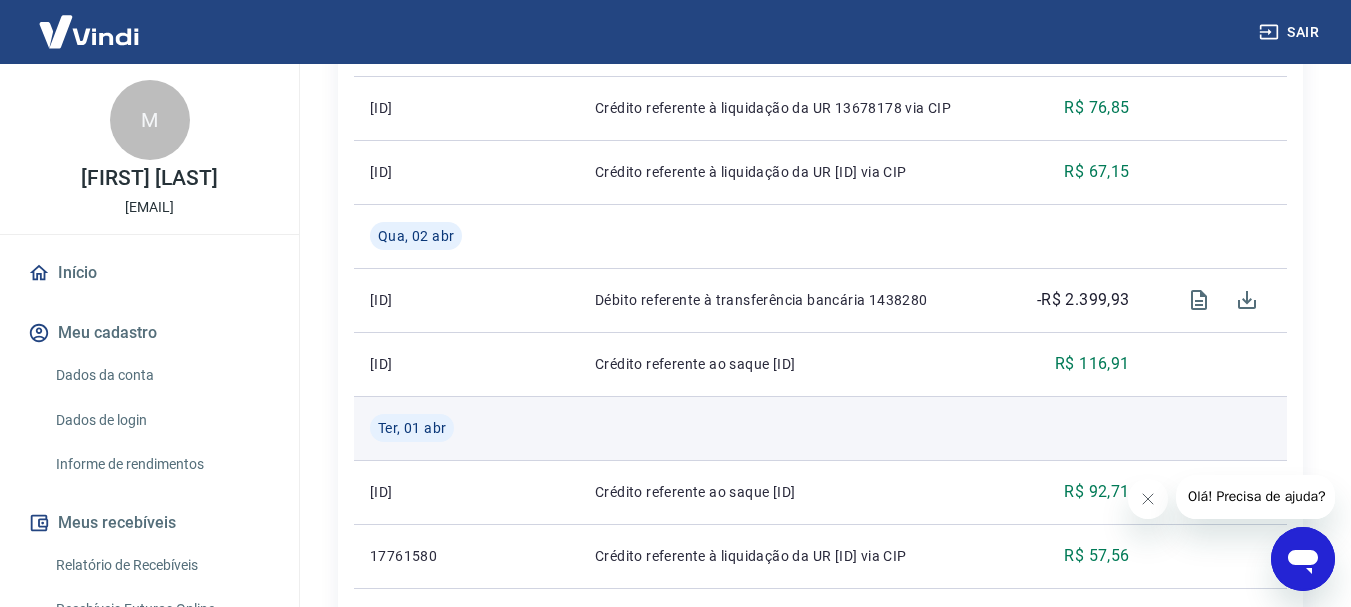 scroll, scrollTop: 1791, scrollLeft: 0, axis: vertical 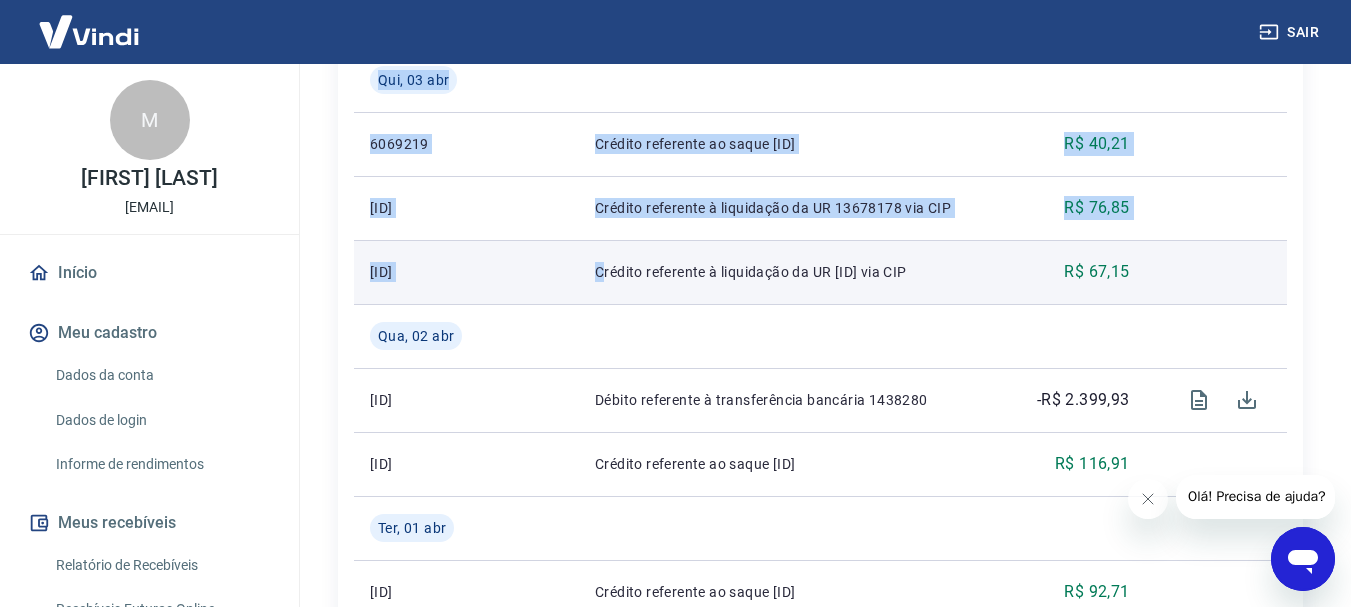 drag, startPoint x: 1291, startPoint y: 454, endPoint x: 603, endPoint y: 271, distance: 711.92206 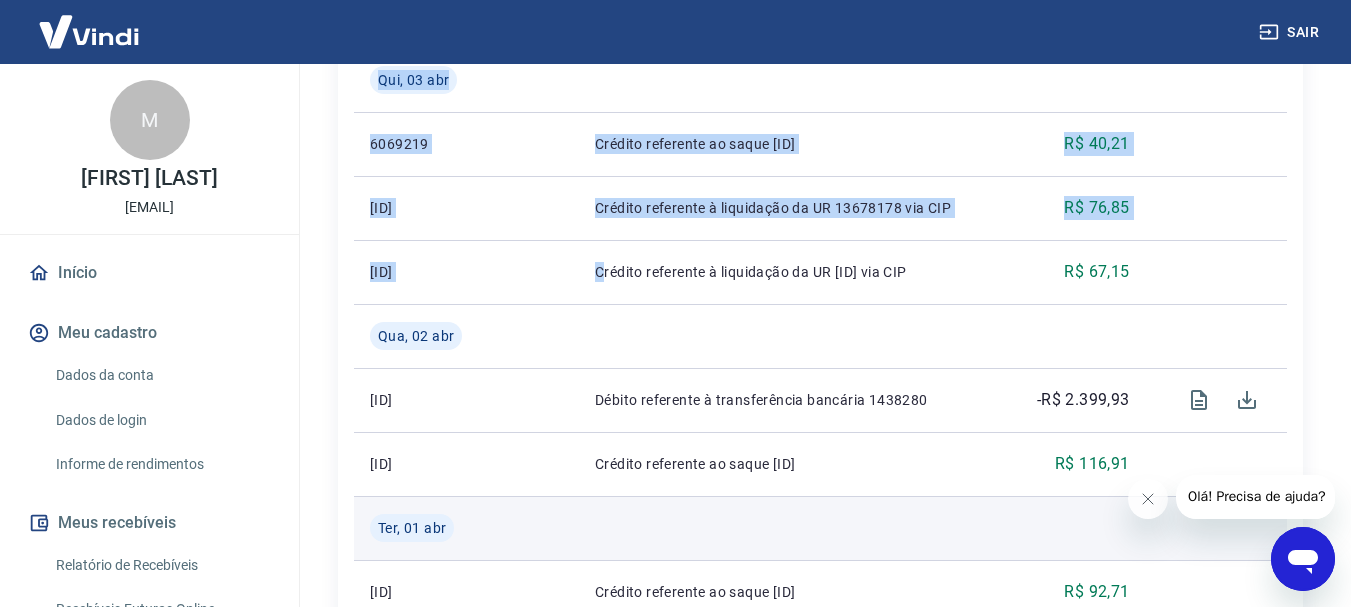 click at bounding box center [793, 528] 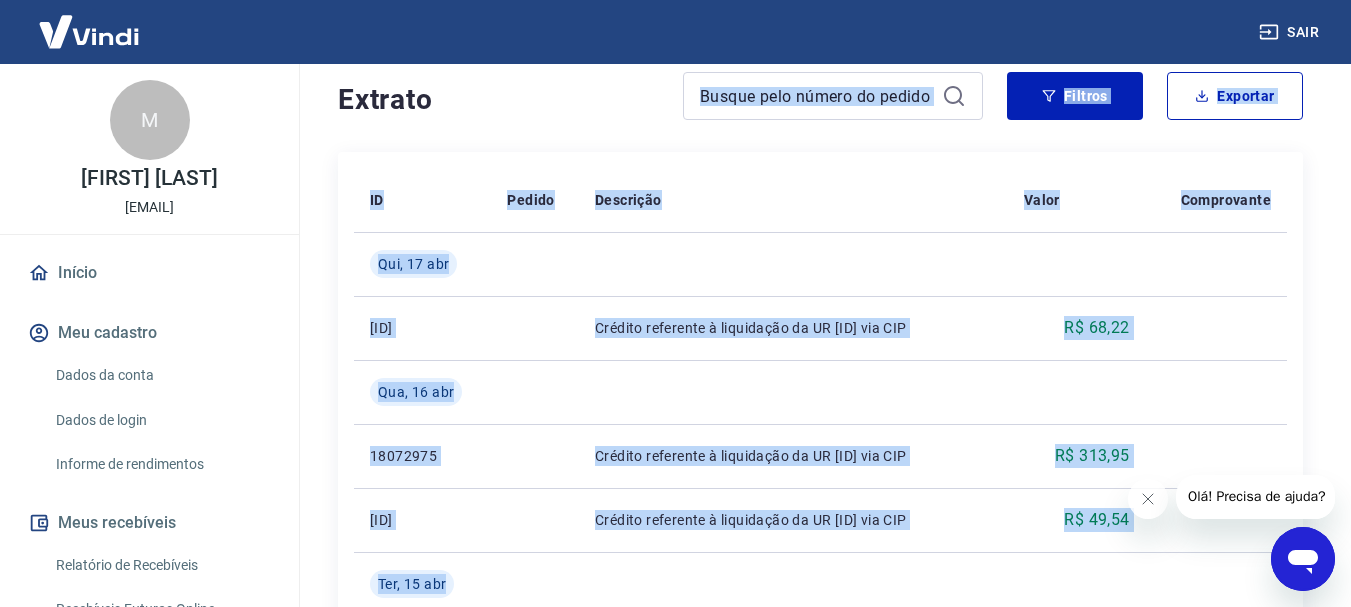 scroll, scrollTop: 291, scrollLeft: 0, axis: vertical 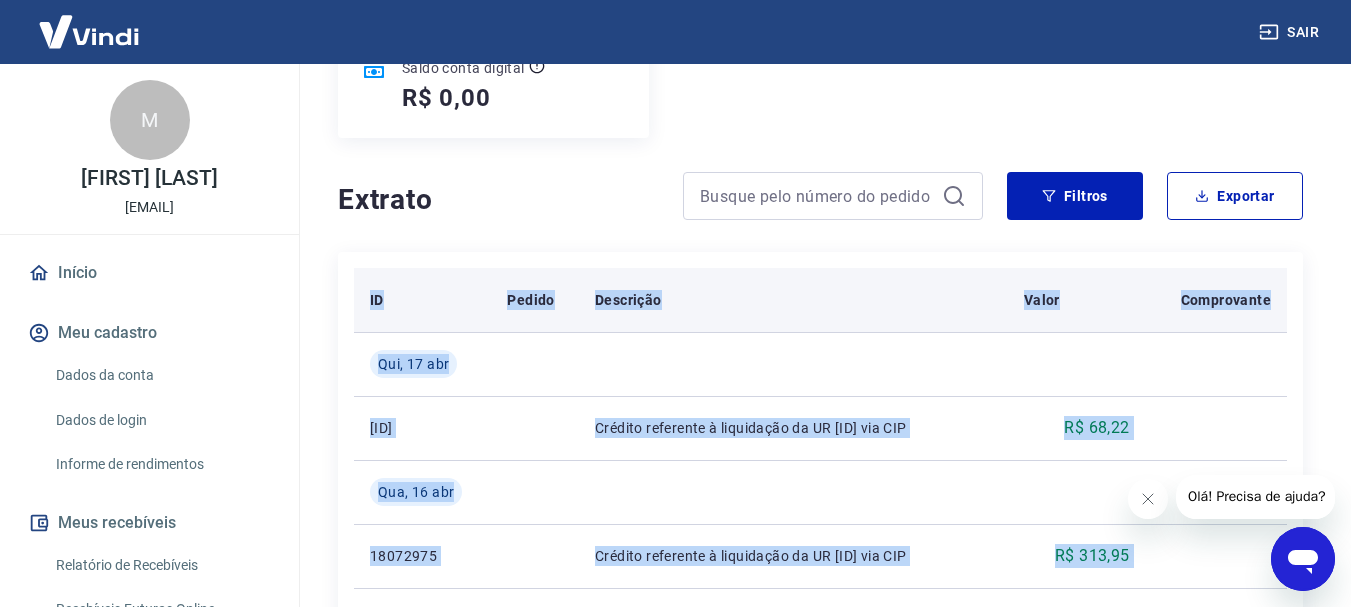 drag, startPoint x: 1158, startPoint y: 449, endPoint x: 368, endPoint y: 293, distance: 805.25525 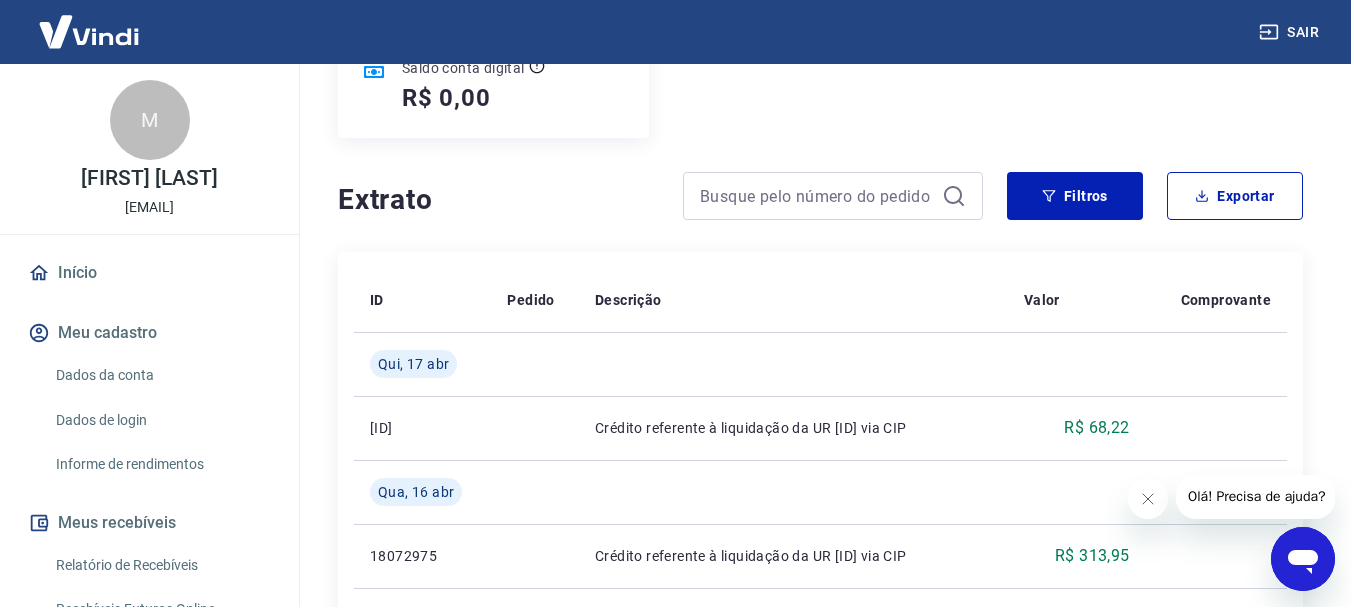 click on "ID Pedido Descrição Valor Comprovante Qui, 17 abr [ID] Crédito referente à liquidação da UR [ID] via CIP R$ 68,22 Qua, 16 abr [ID] Crédito referente à liquidação da UR [ID] via CIP R$ 313,95 [ID] Crédito referente à liquidação da UR [ID] via CIP R$ 49,54 Ter, 15 abr [ID] Crédito referente à liquidação da UR [ID] via CIP R$ 75,65 [ID] Crédito referente à liquidação da UR [ID] via CIP R$ 69,80 Seg, 14 abr [ID] Crédito referente à liquidação da UR [ID] via CIP R$ 91,89 Qui, 10 abr [ID] Crédito referente ao saque [ID] R$ 146,26 [ID] Crédito referente à liquidação da UR [ID] via CIP R$ 108,50 Qua, 09 abr [ID] Crédito referente à liquidação da UR [ID] via CIP R$ 88,62 Ter, 08 abr [ID] Crédito referente à liquidação da UR [ID] via CIP R$ 115,62 Sex, 04 abr [ID] Crédito referente à liquidação da UR [ID] via CIP R$ 52,90 Qui, 03 abr [ID] Crédito referente ao saque [ID]" at bounding box center (820, 1292) 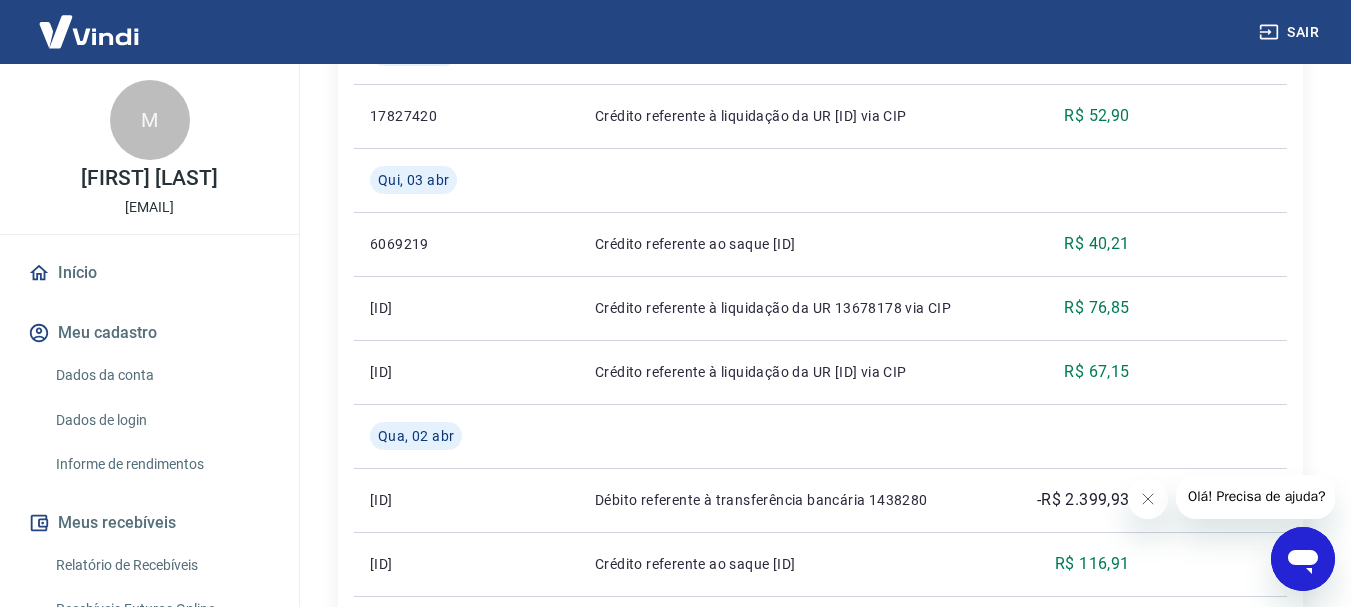 scroll, scrollTop: 2191, scrollLeft: 0, axis: vertical 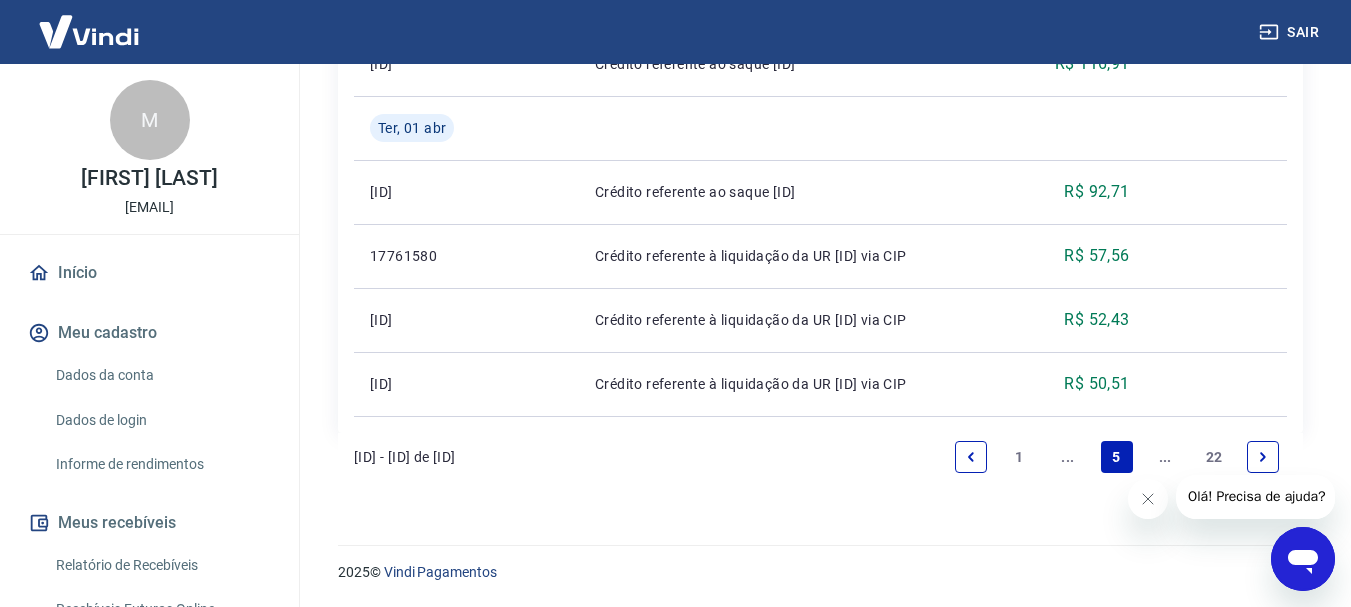 click 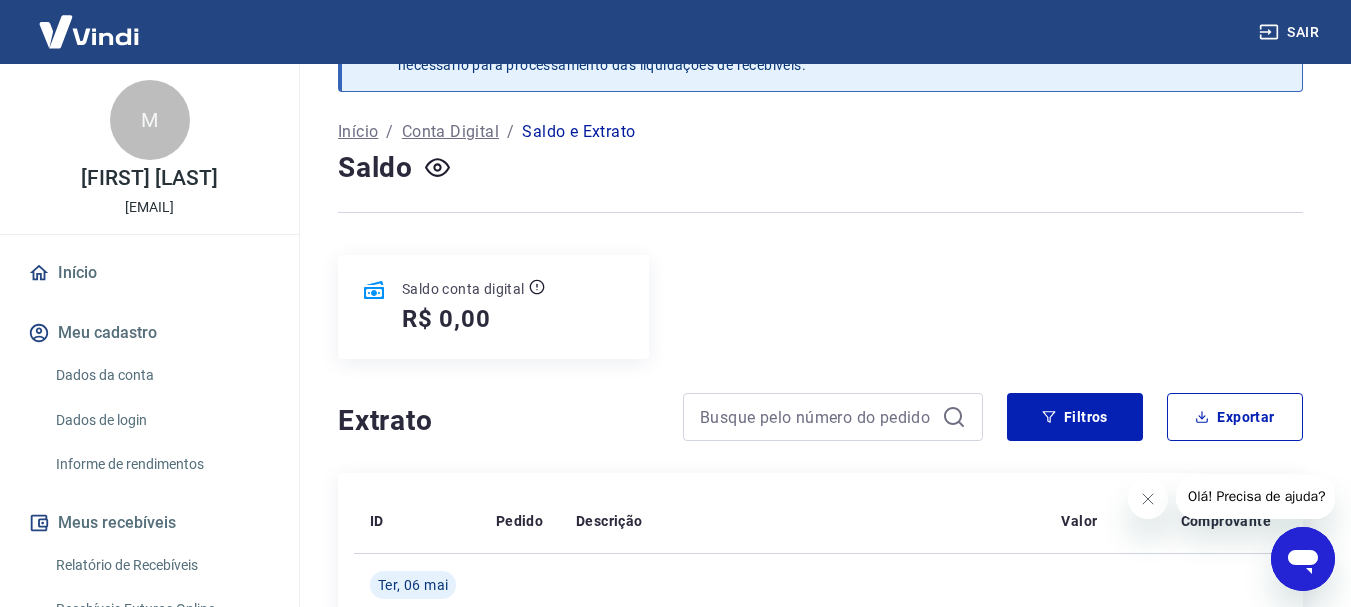 scroll, scrollTop: 1935, scrollLeft: 0, axis: vertical 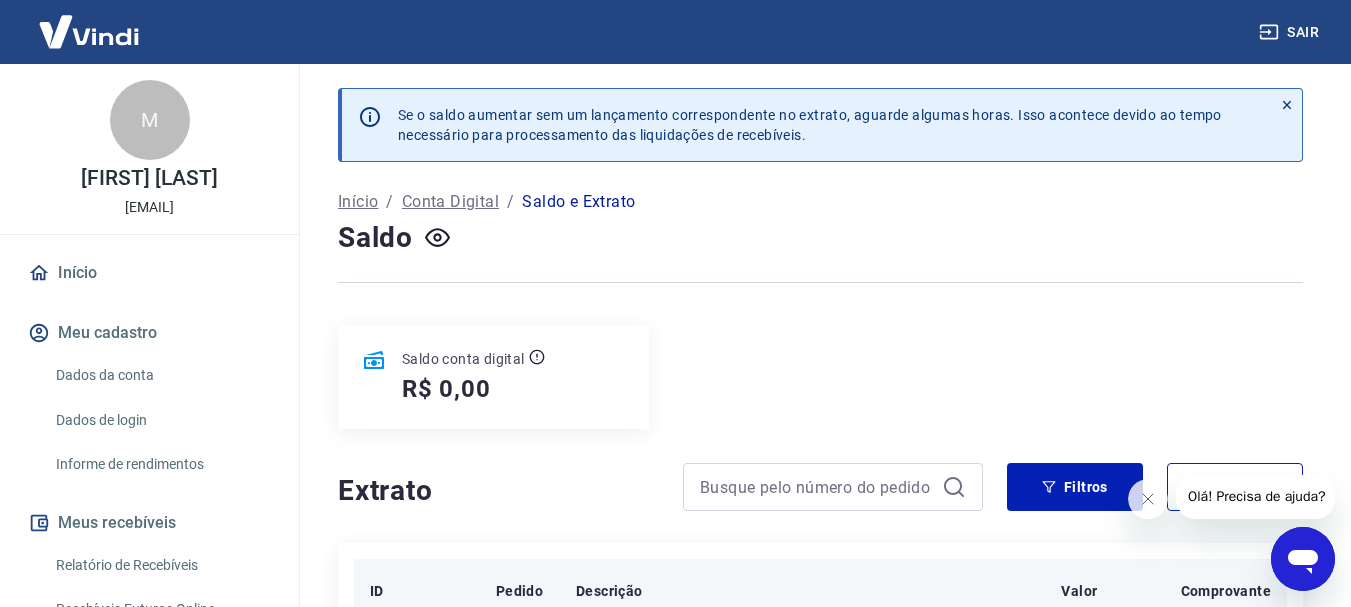 drag, startPoint x: 1295, startPoint y: 393, endPoint x: 360, endPoint y: 586, distance: 954.7115 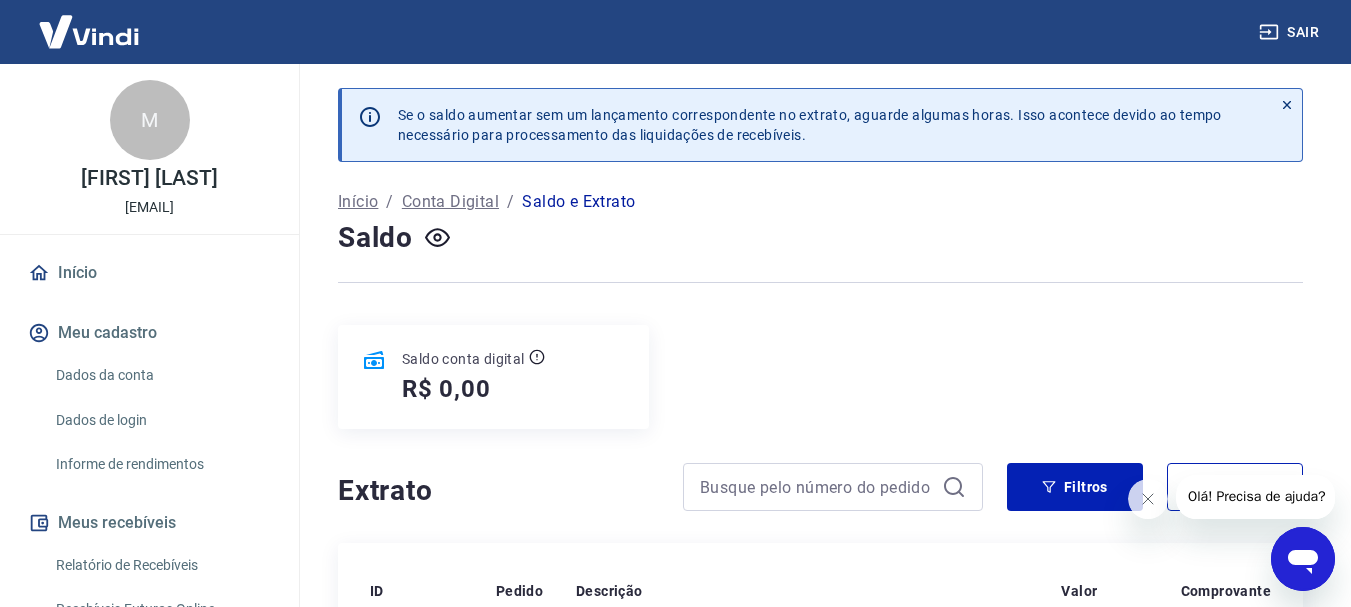 click on "Saldo conta digital R$ 0,00" at bounding box center [820, 377] 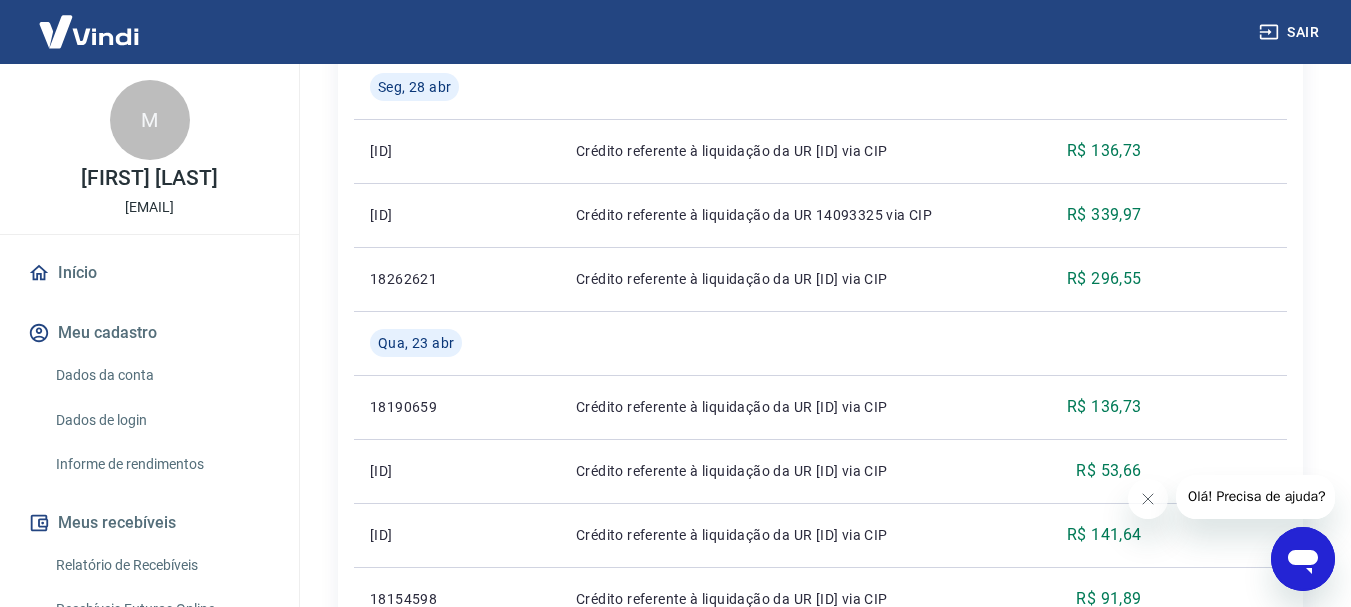 scroll, scrollTop: 1935, scrollLeft: 0, axis: vertical 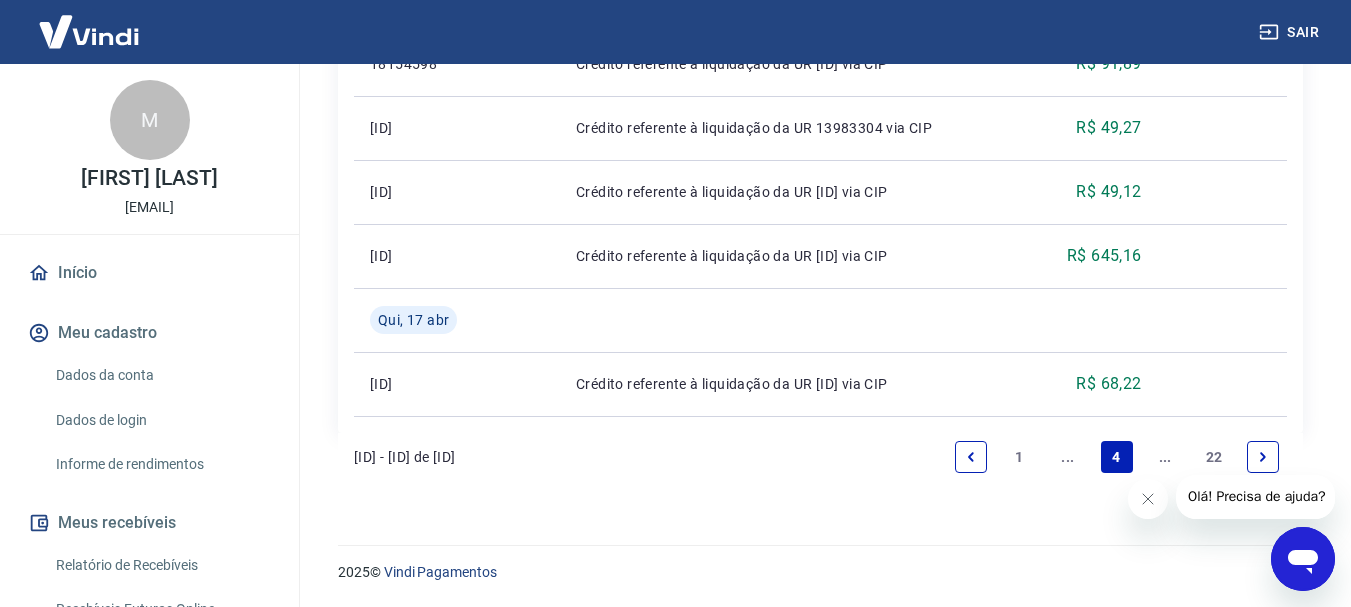 click at bounding box center (971, 457) 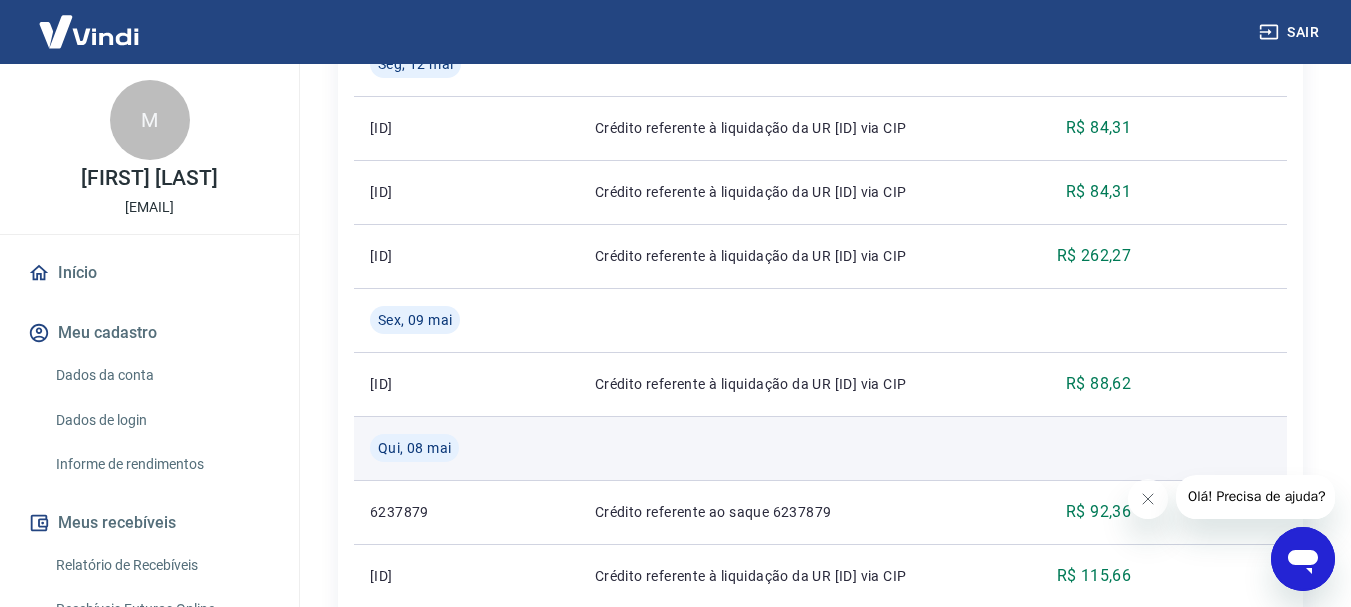 scroll, scrollTop: 2127, scrollLeft: 0, axis: vertical 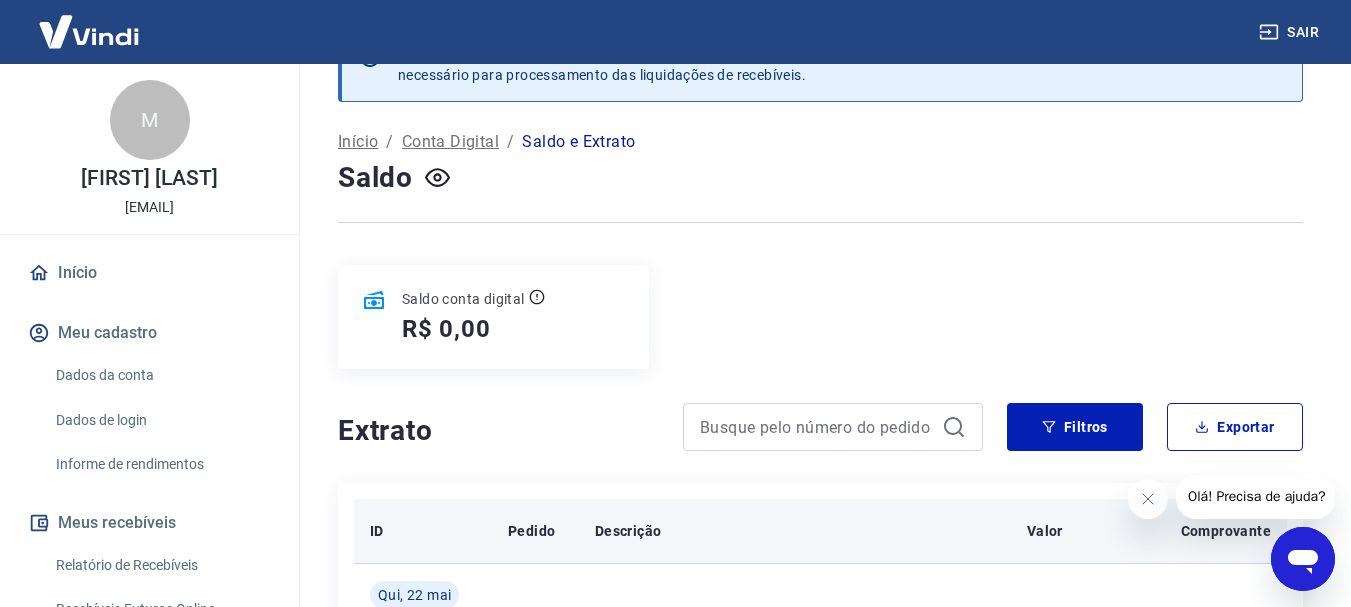 drag, startPoint x: 1326, startPoint y: 400, endPoint x: 357, endPoint y: 535, distance: 978.3588 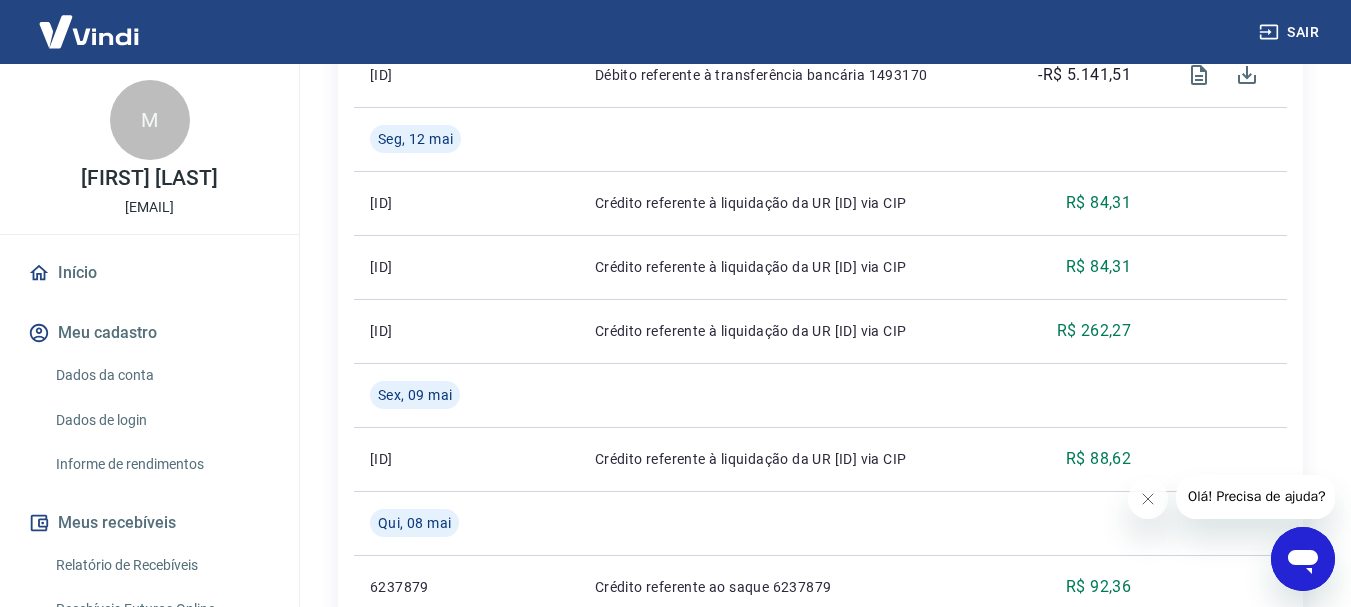 scroll, scrollTop: 2127, scrollLeft: 0, axis: vertical 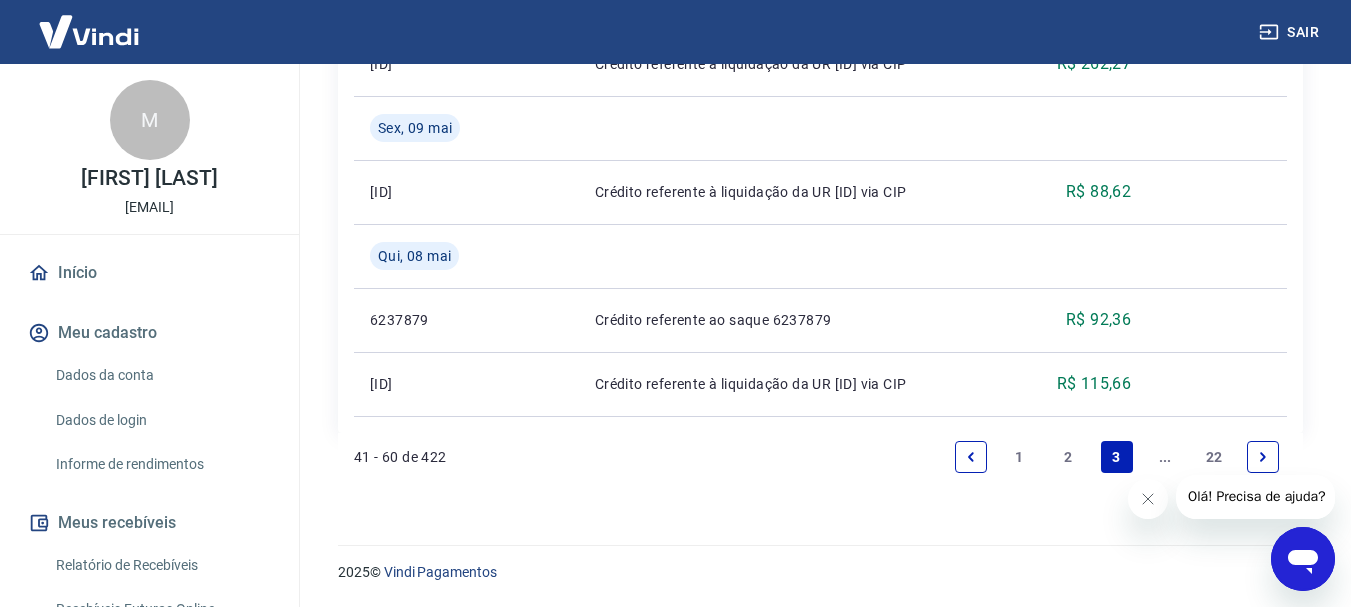 drag, startPoint x: 822, startPoint y: 495, endPoint x: 875, endPoint y: 490, distance: 53.235325 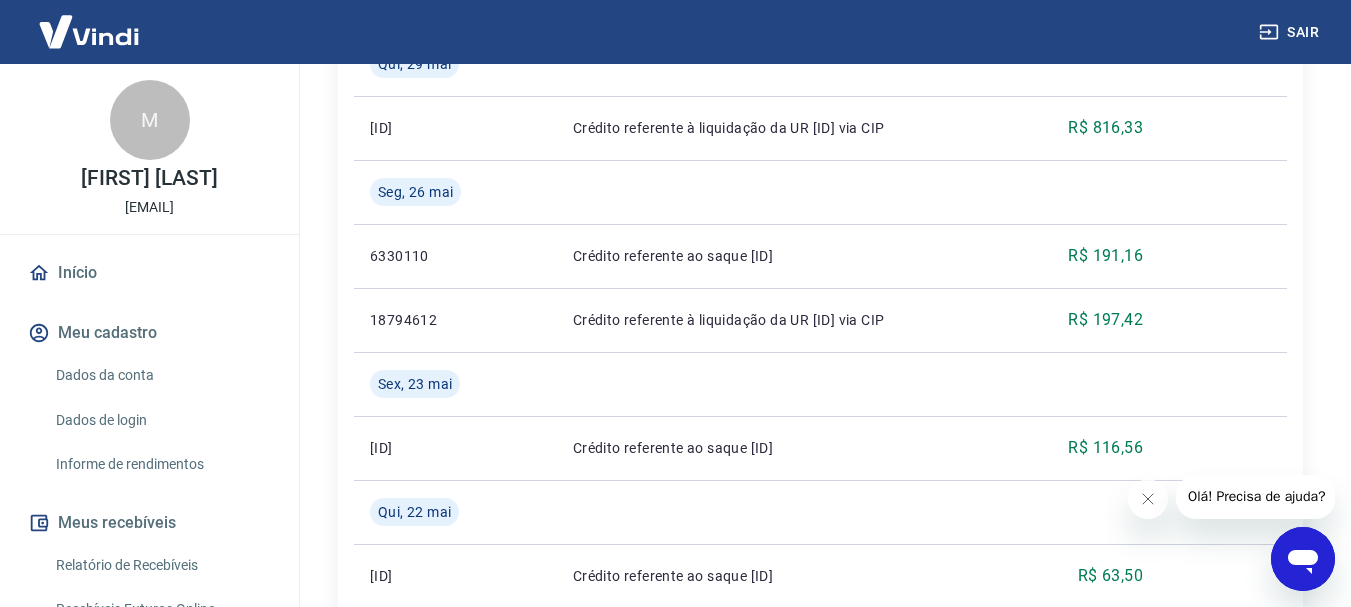 scroll, scrollTop: 2383, scrollLeft: 0, axis: vertical 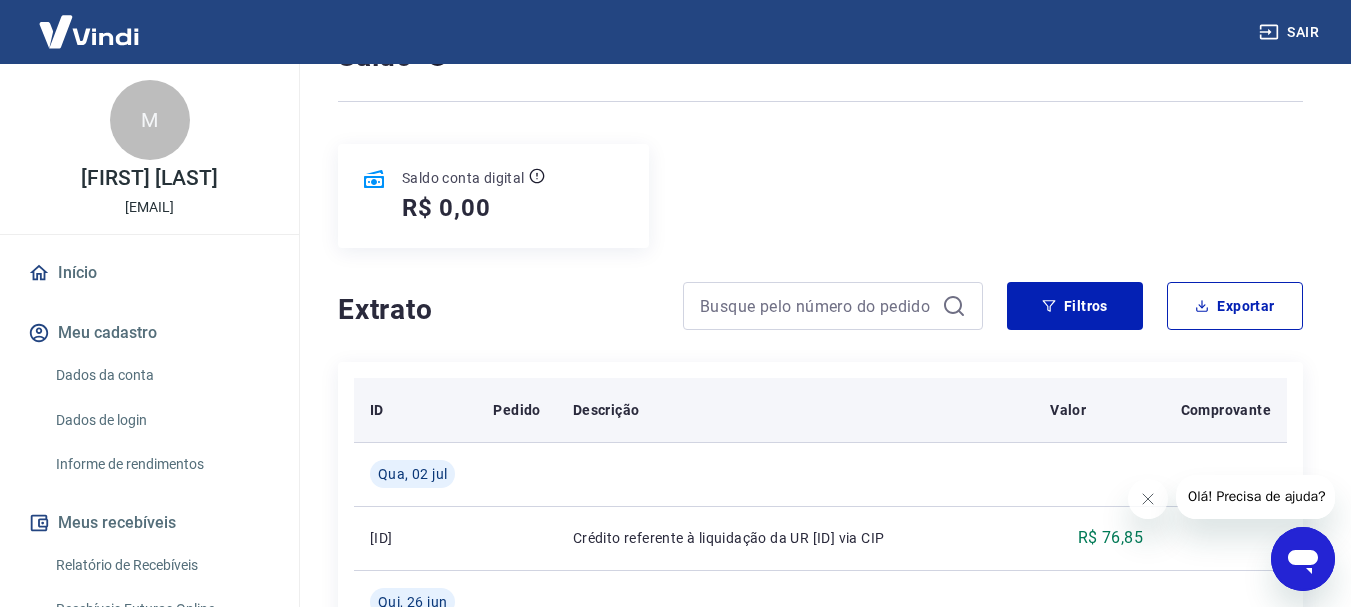 drag, startPoint x: 1293, startPoint y: 398, endPoint x: 367, endPoint y: 402, distance: 926.00867 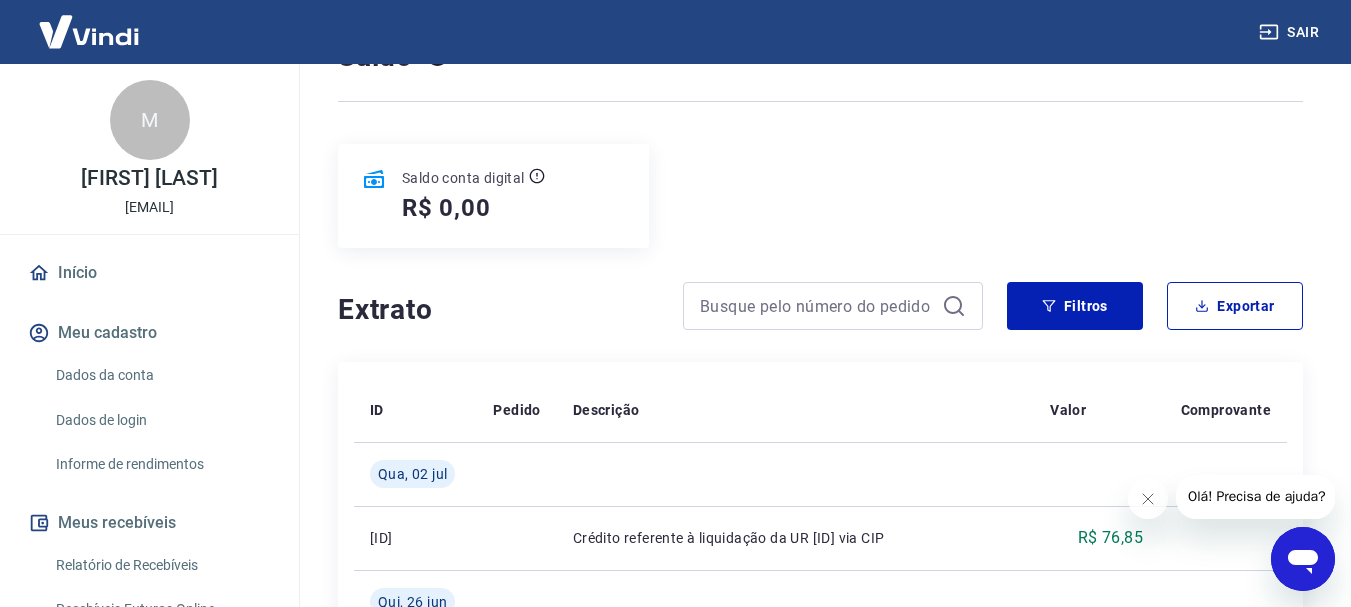 click on "Saldo conta digital R$ 0,00" at bounding box center (820, 196) 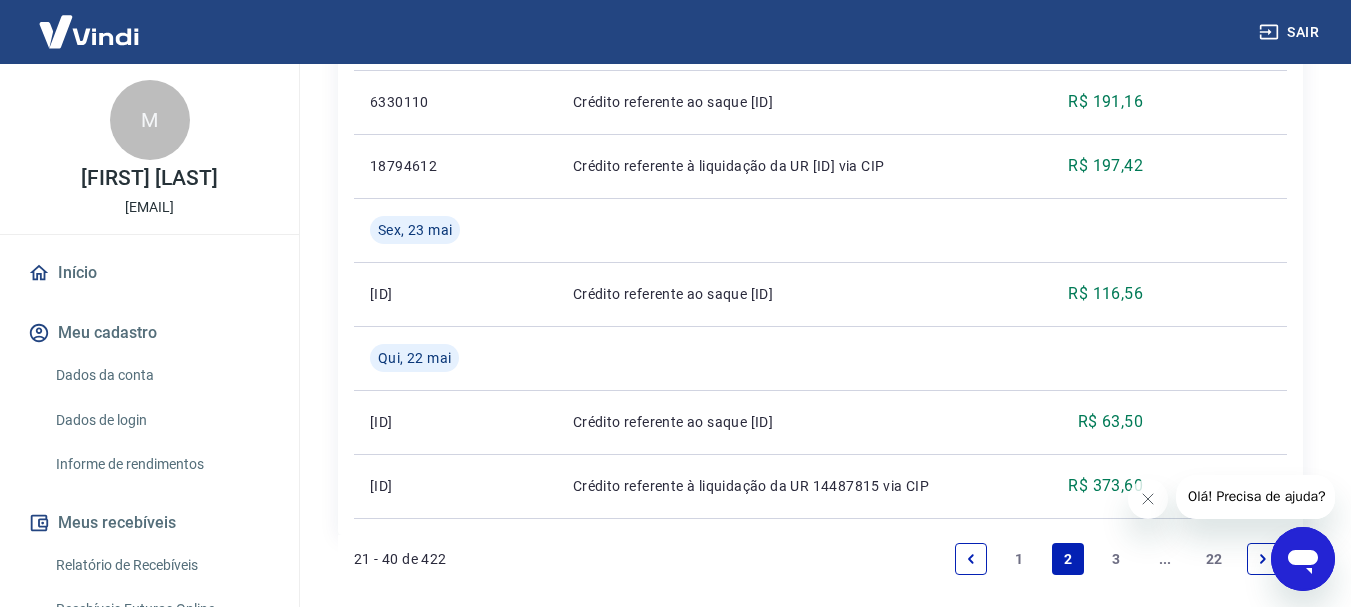 scroll, scrollTop: 2383, scrollLeft: 0, axis: vertical 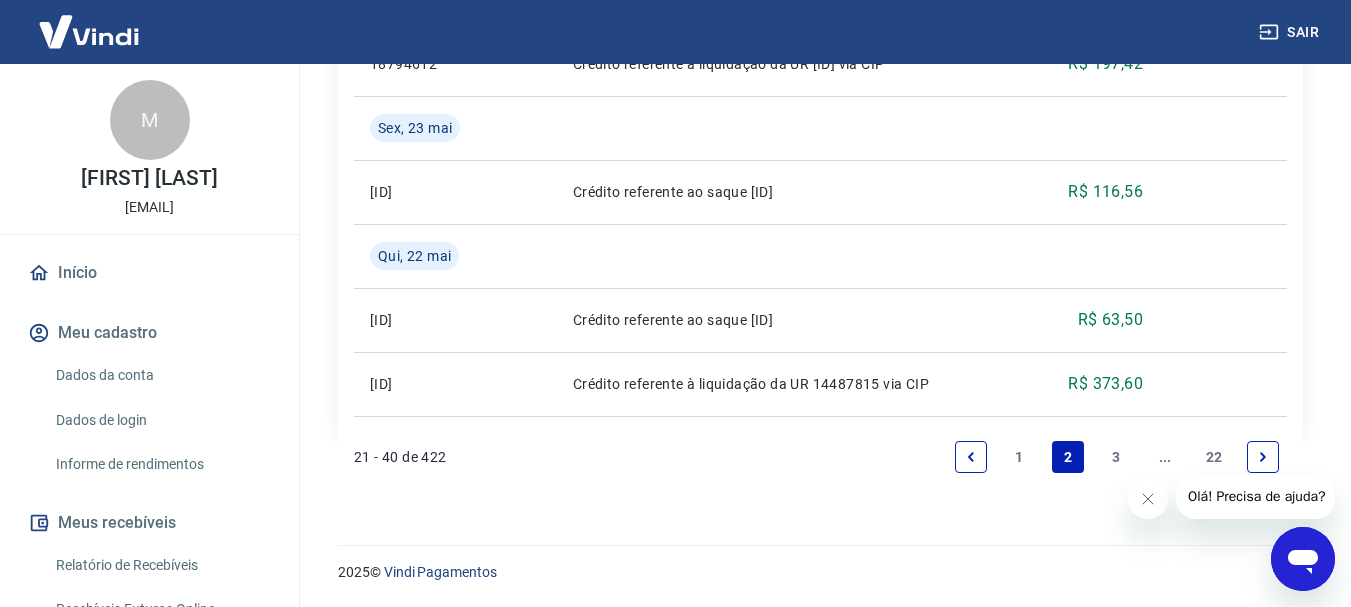 click on "1" at bounding box center (1020, 457) 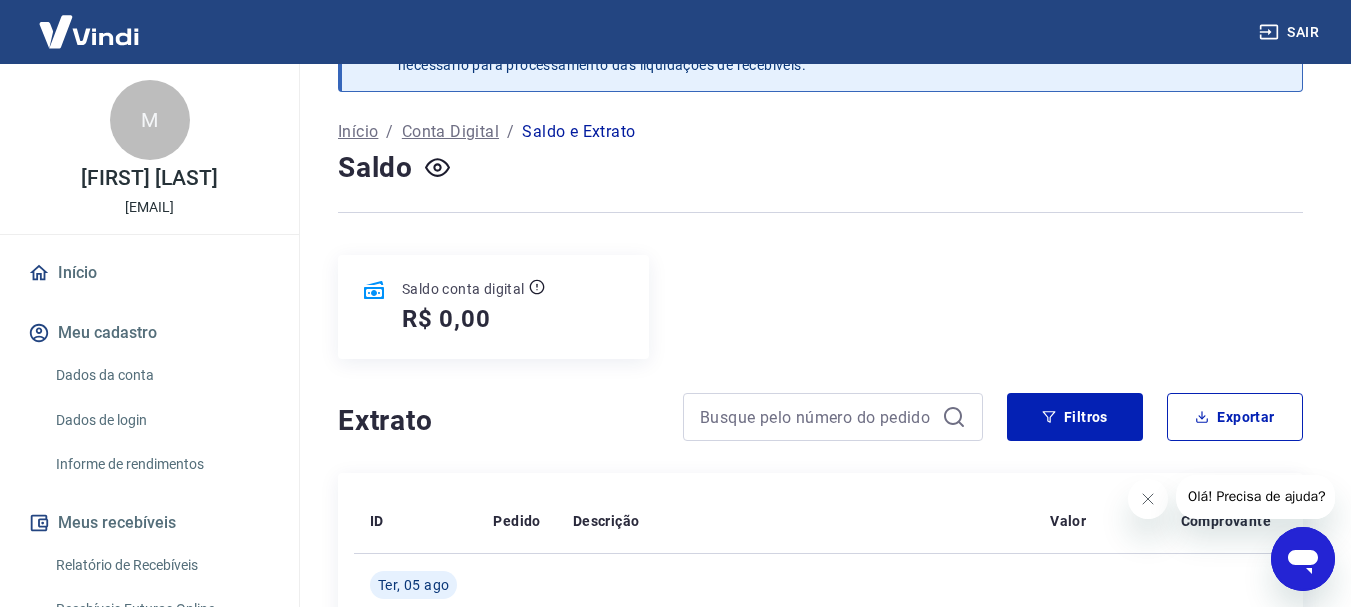scroll, scrollTop: 2319, scrollLeft: 0, axis: vertical 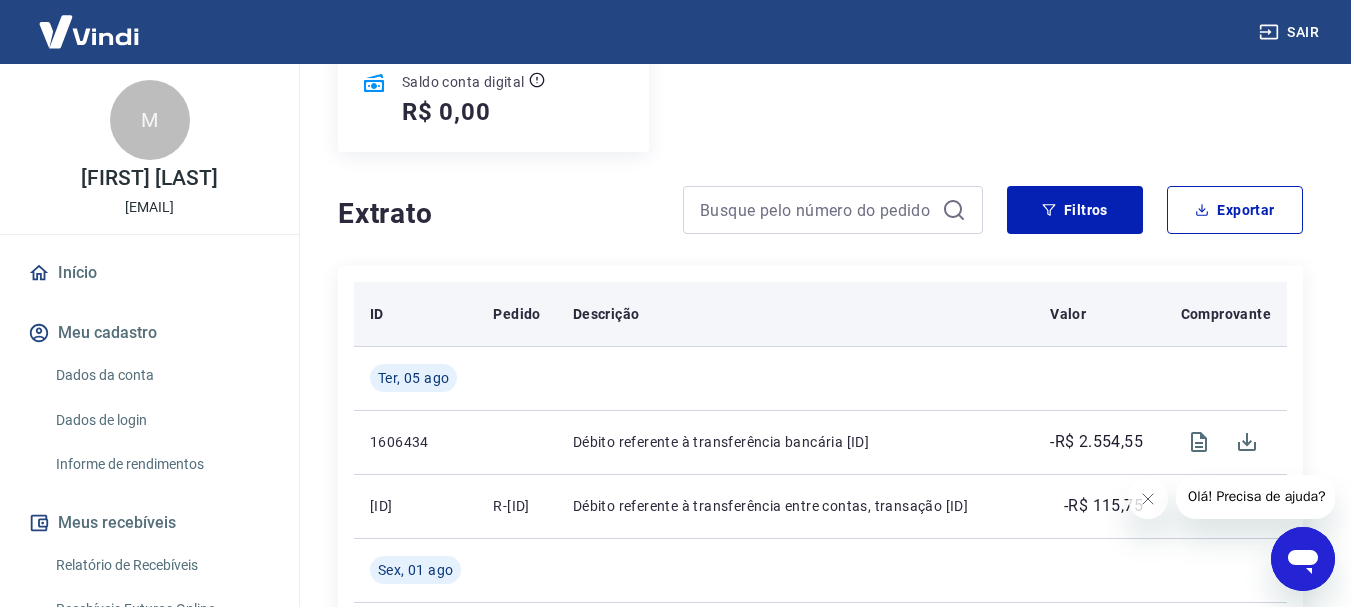 drag, startPoint x: 1296, startPoint y: 393, endPoint x: 358, endPoint y: 309, distance: 941.75366 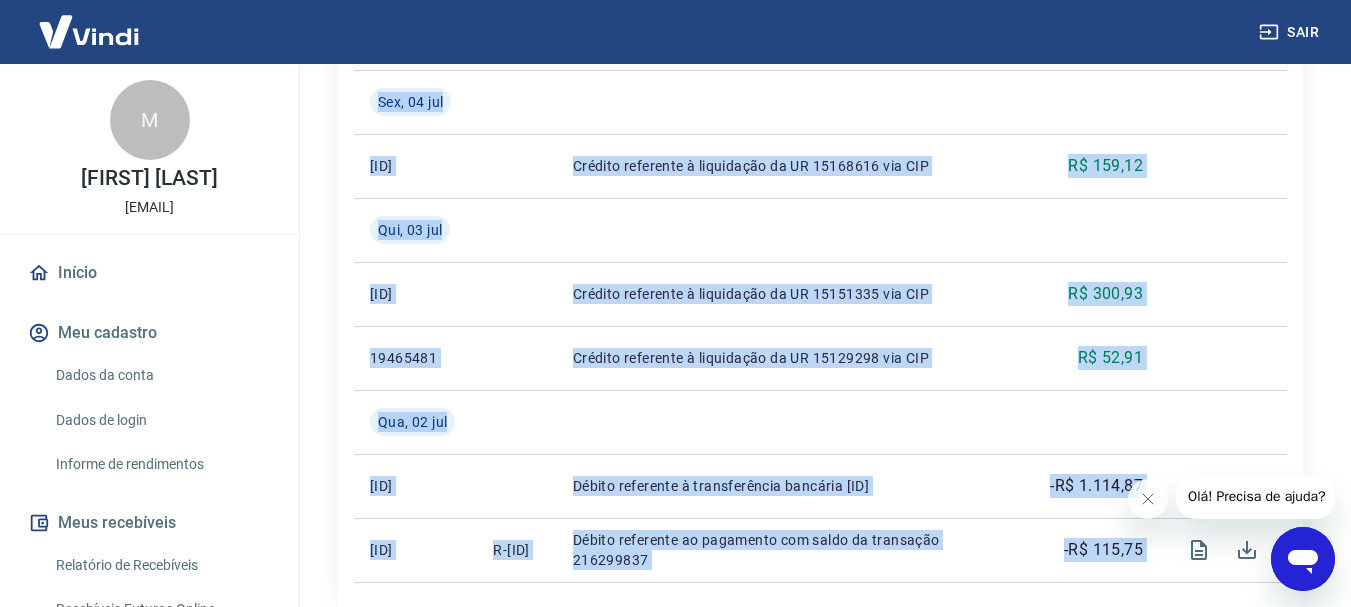 scroll, scrollTop: 2319, scrollLeft: 0, axis: vertical 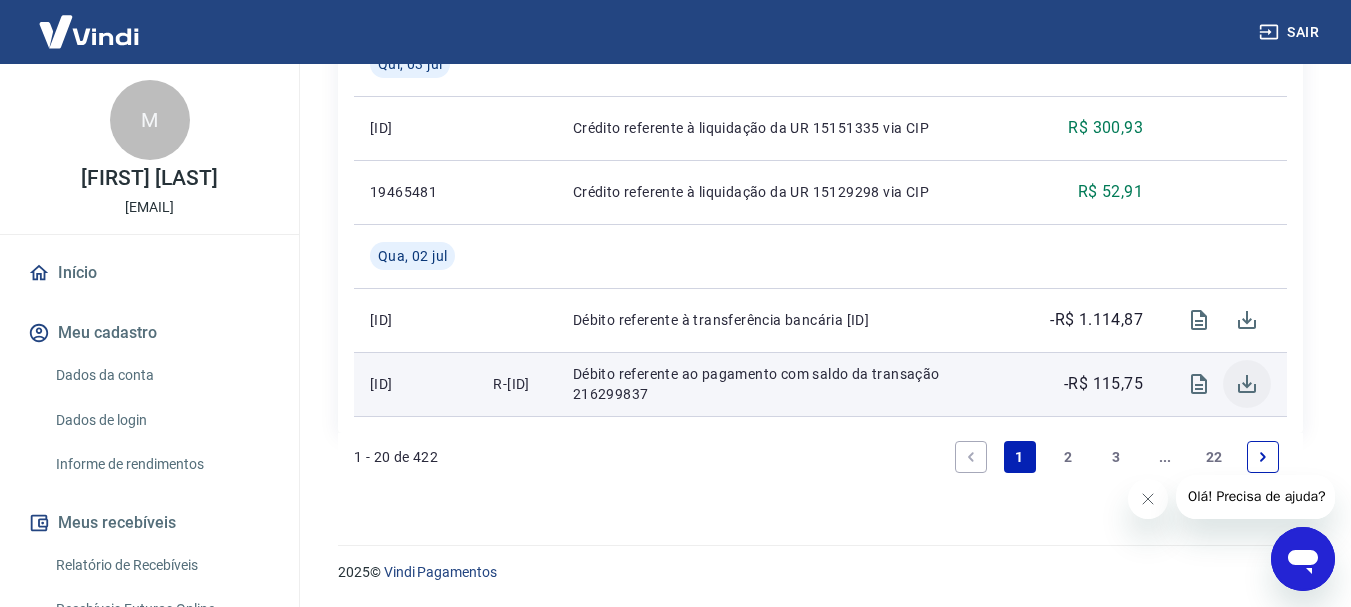 drag, startPoint x: 363, startPoint y: 378, endPoint x: 1223, endPoint y: 380, distance: 860.0023 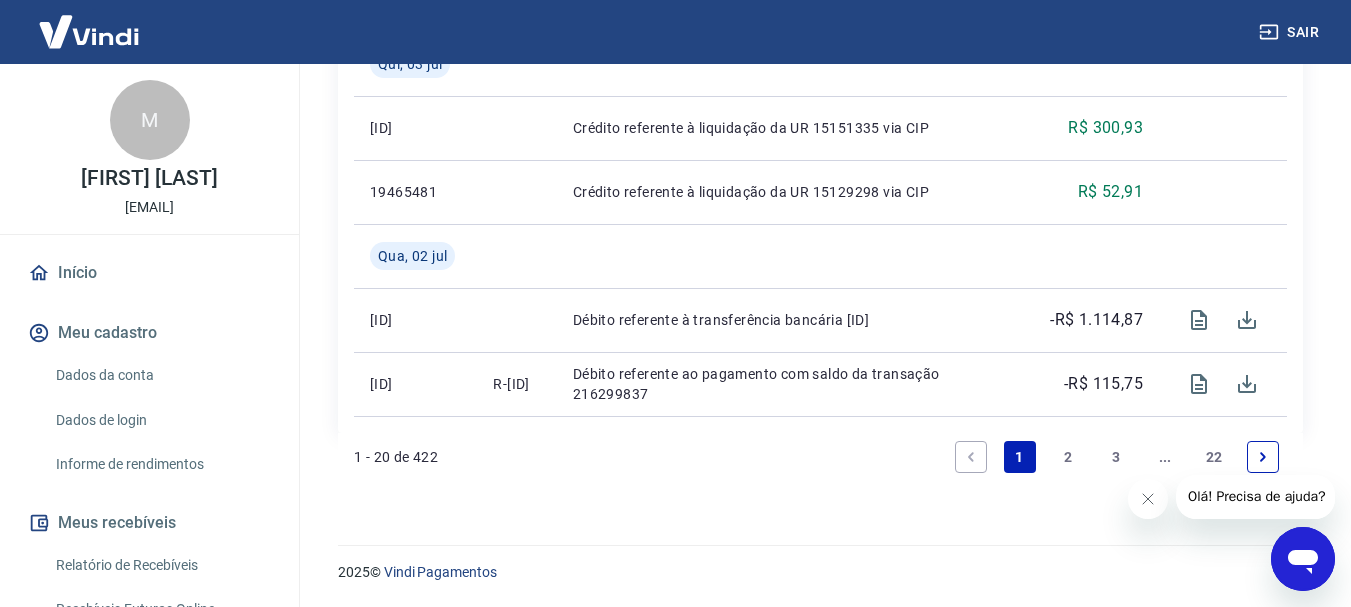 click on "[ID] - [ID] de [ID] [ID] [ID] ... [ID]" at bounding box center [820, 465] 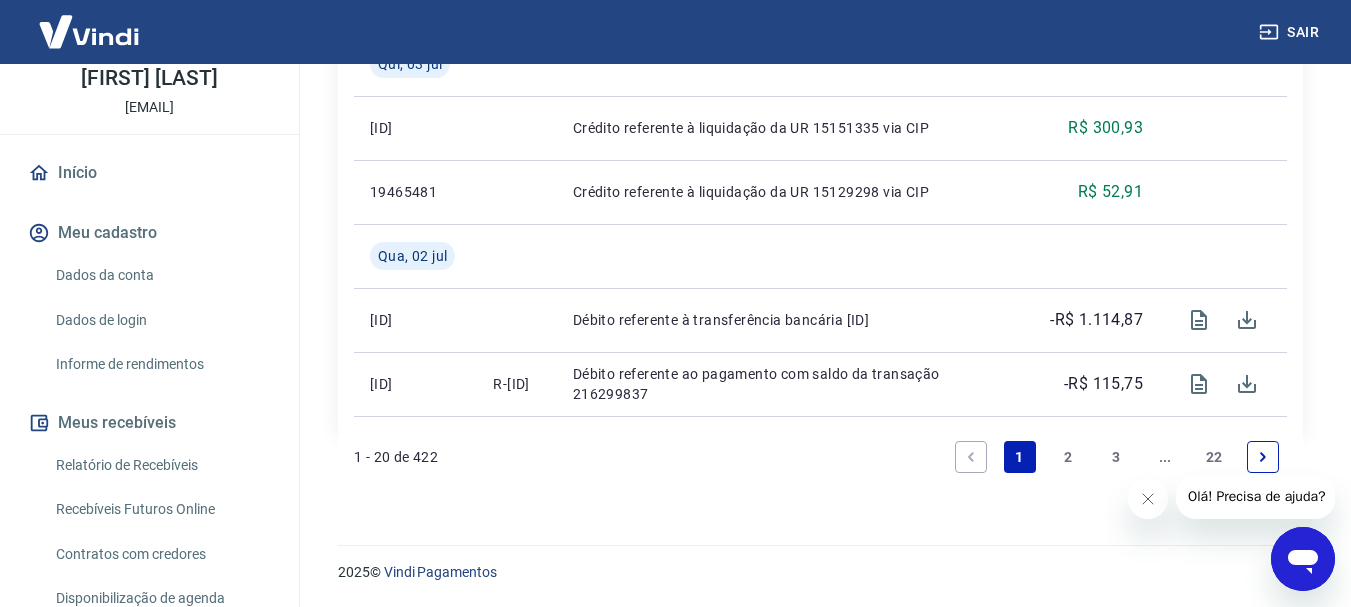 scroll, scrollTop: 200, scrollLeft: 0, axis: vertical 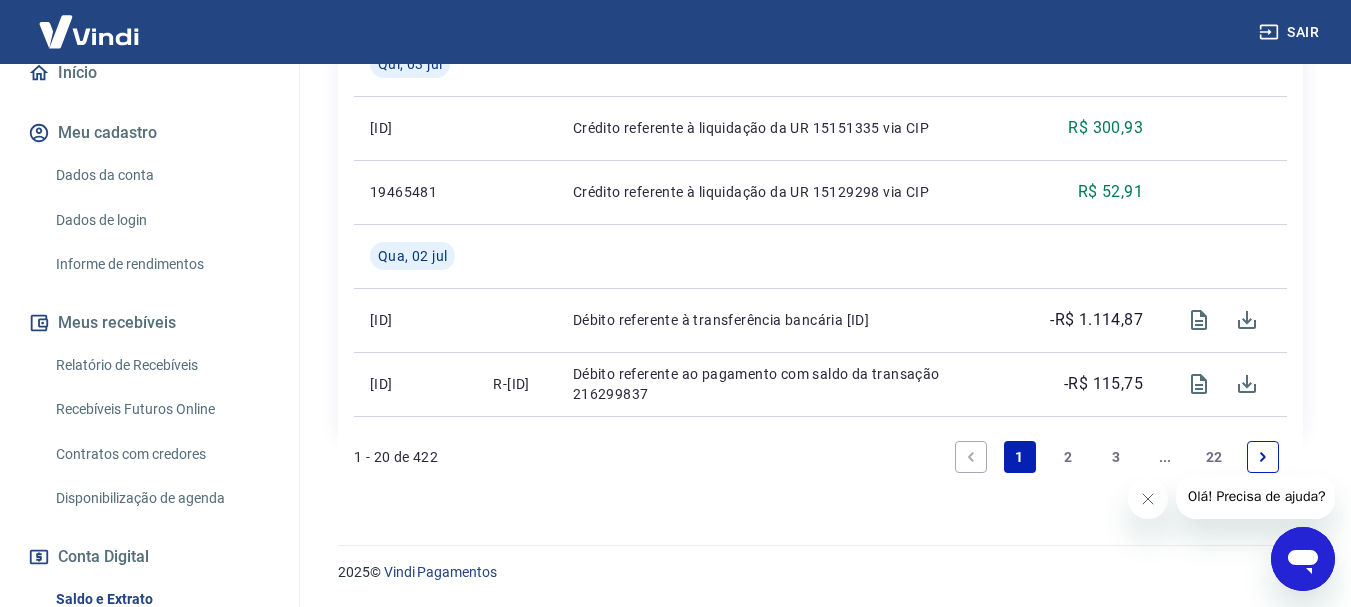 click on "Relatório de Recebíveis" at bounding box center [161, 365] 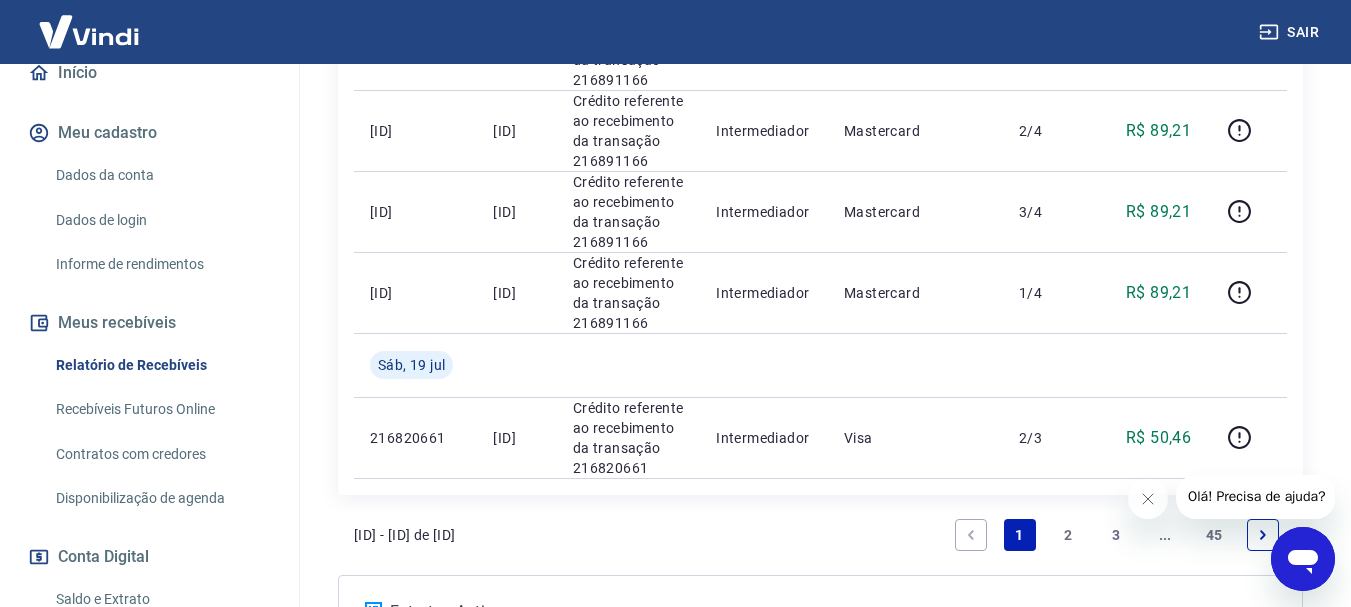 scroll, scrollTop: 2200, scrollLeft: 0, axis: vertical 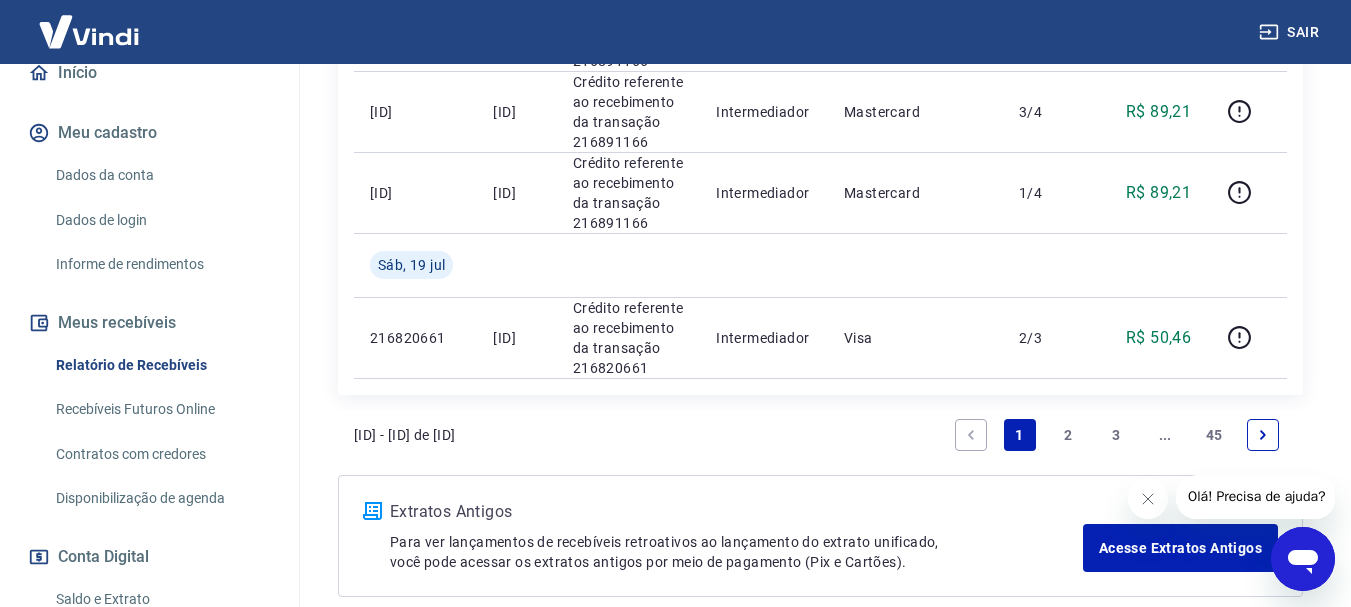click on "2" at bounding box center [1068, 435] 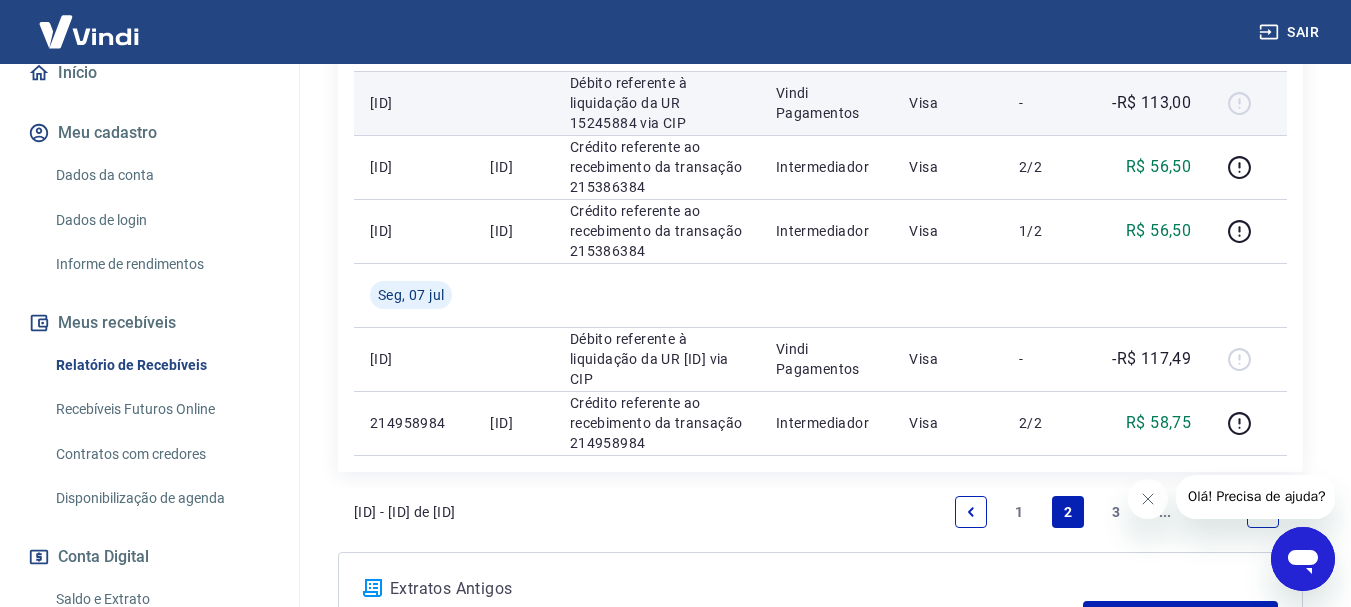 scroll, scrollTop: 1900, scrollLeft: 0, axis: vertical 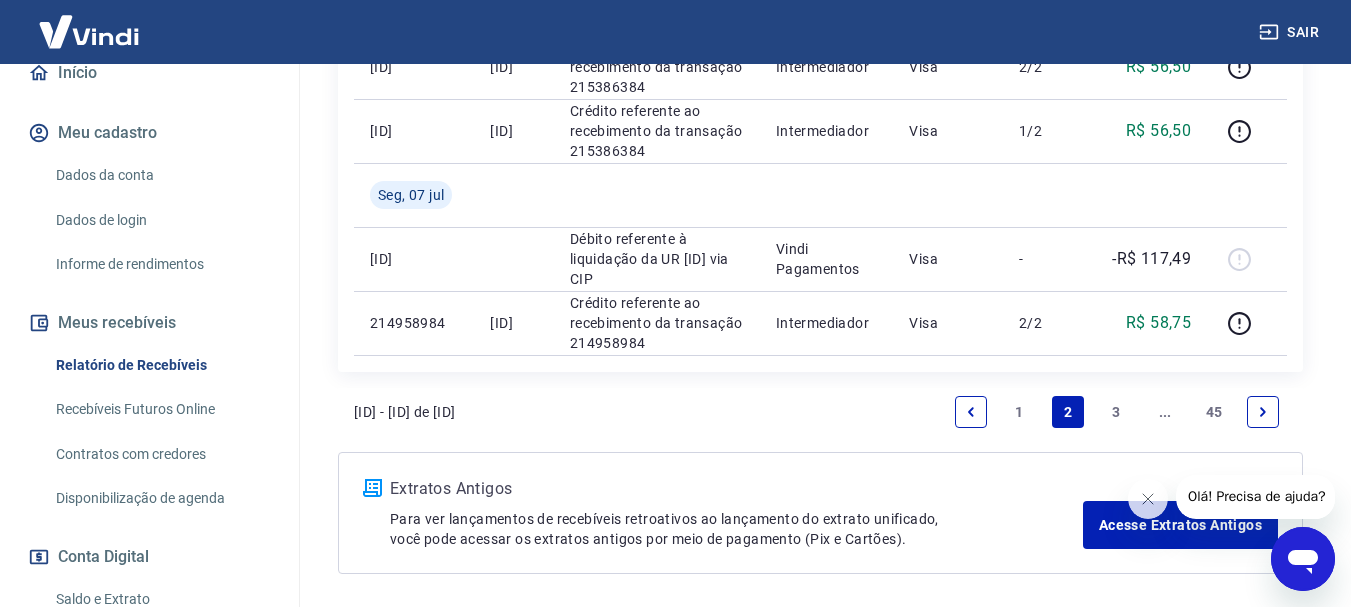 click on "3" at bounding box center [1117, 412] 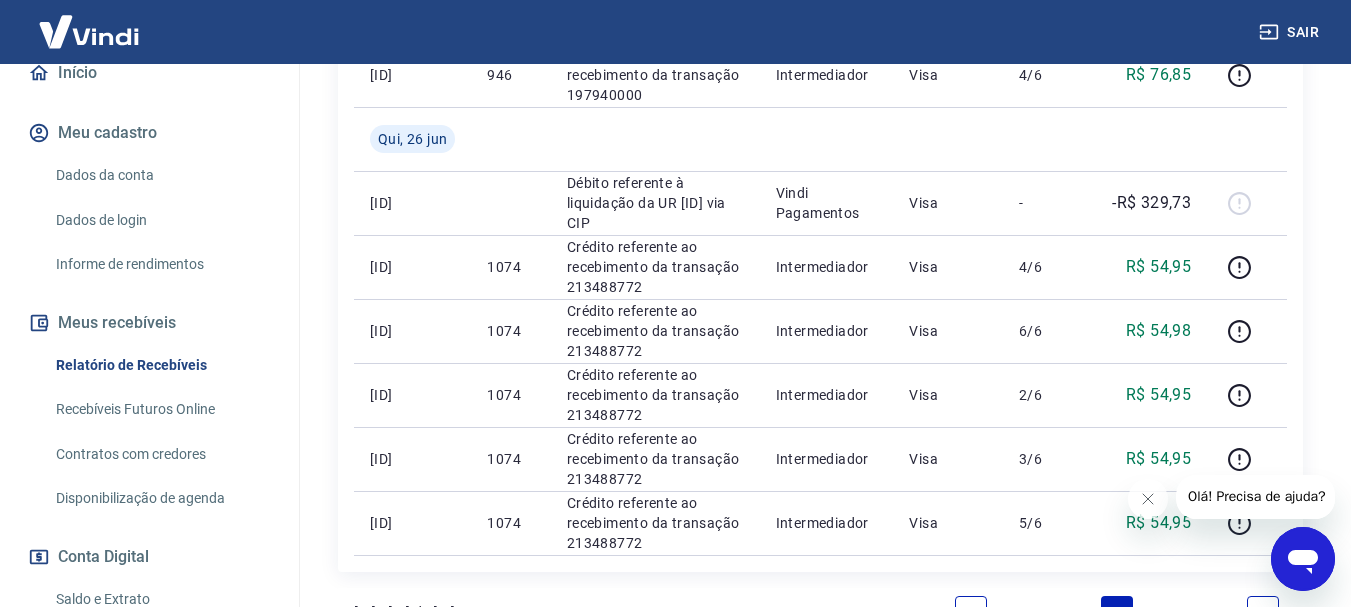 scroll, scrollTop: 1736, scrollLeft: 0, axis: vertical 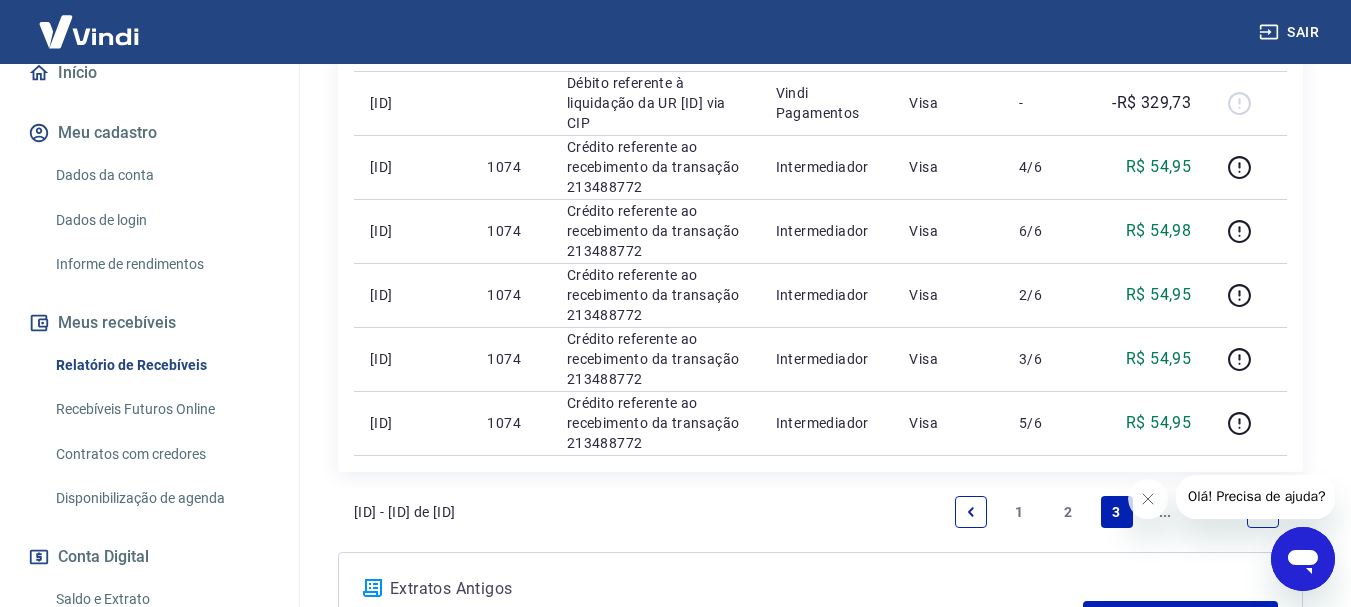 click on "Sair" at bounding box center [1291, 32] 